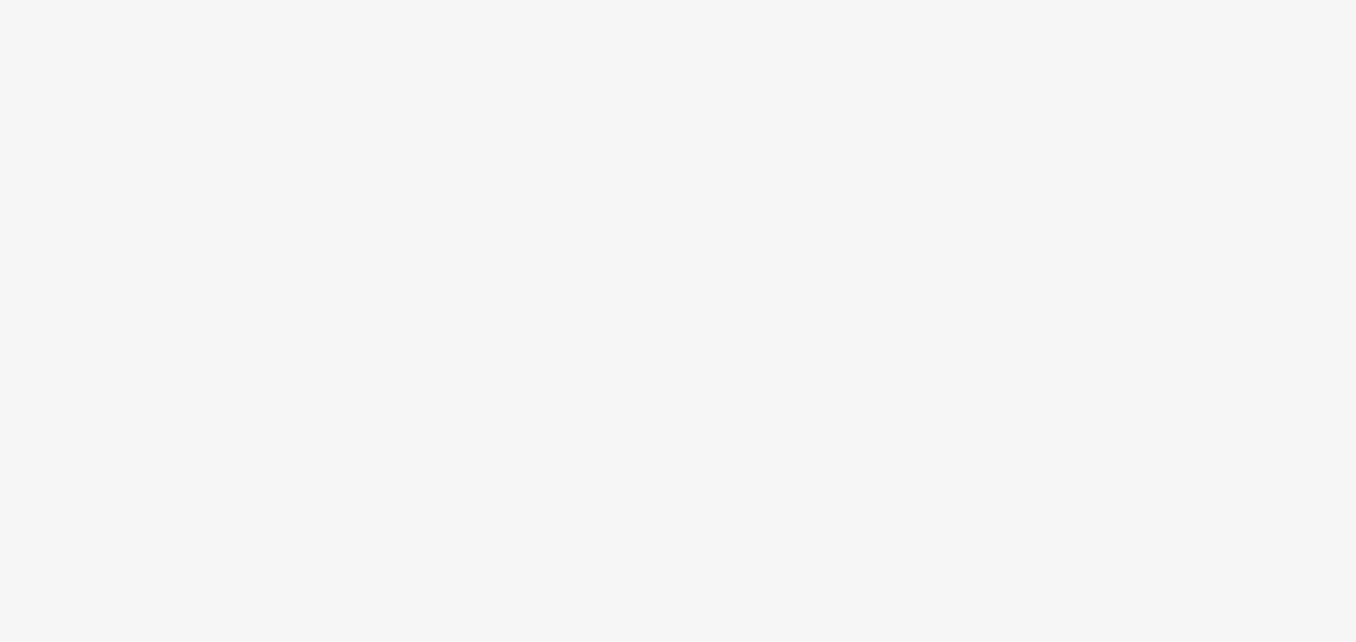 scroll, scrollTop: 0, scrollLeft: 0, axis: both 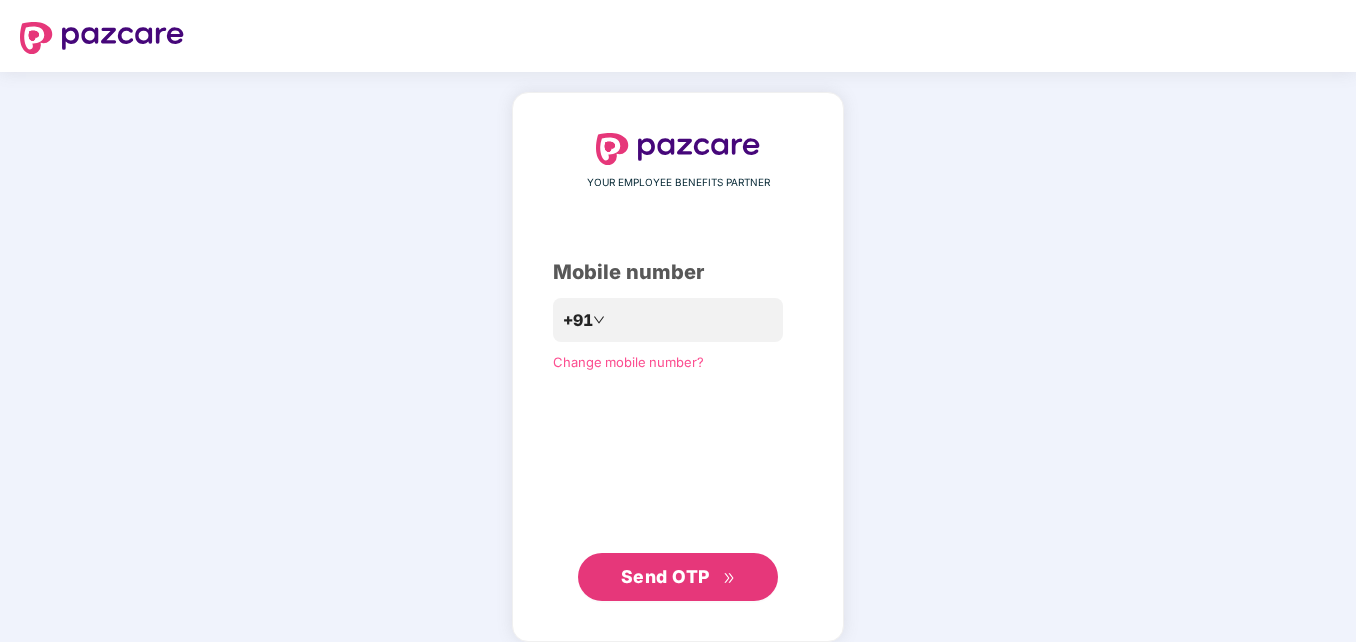click on "YOUR EMPLOYEE BENEFITS PARTNER Mobile number +91 Change mobile number? Send OTP" at bounding box center (678, 367) 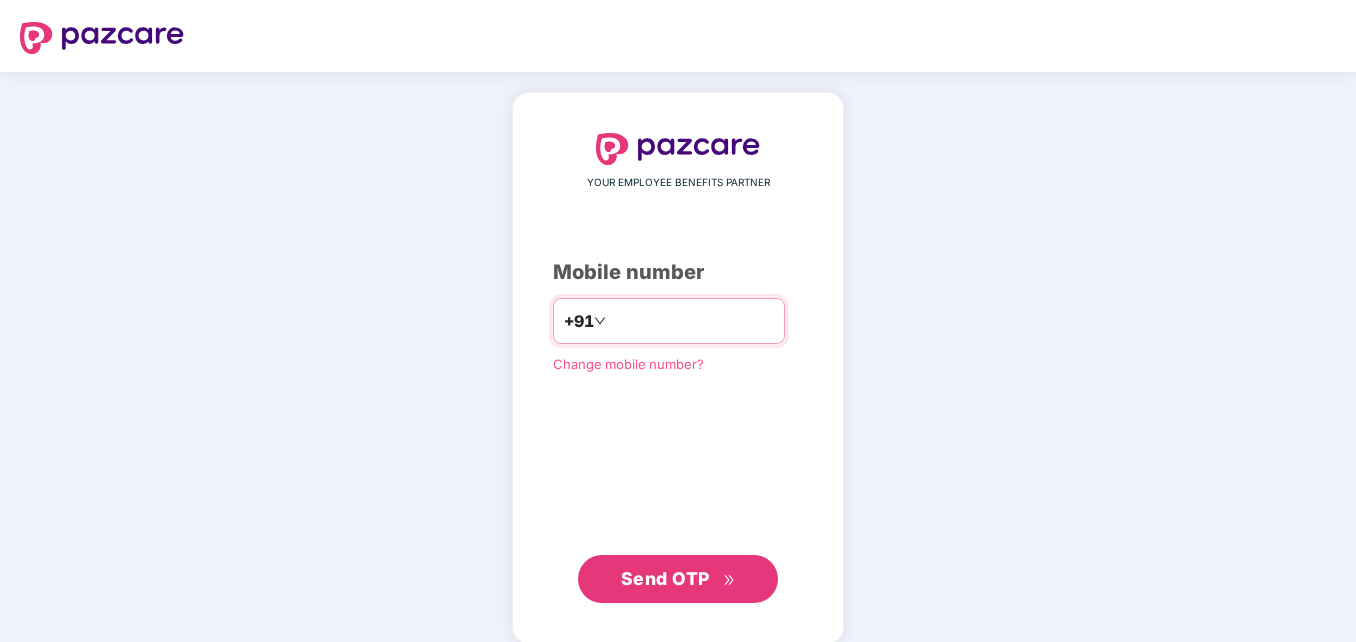 click at bounding box center [692, 321] 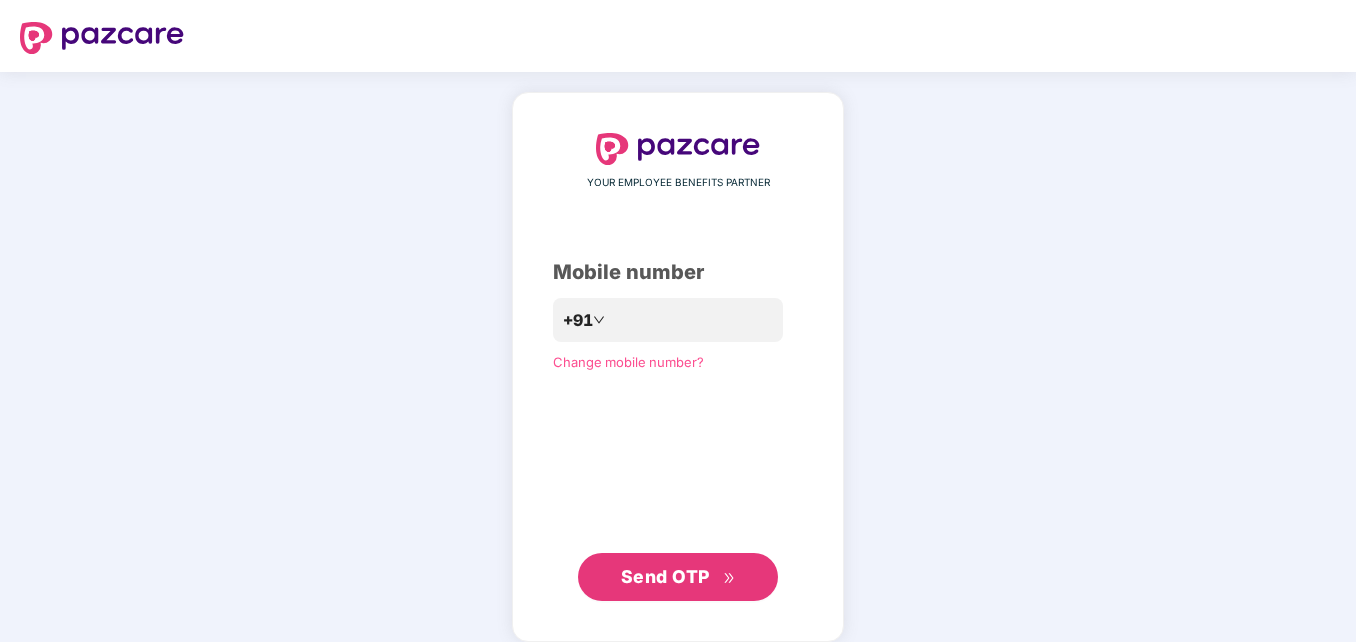 click on "Send OTP" at bounding box center (665, 576) 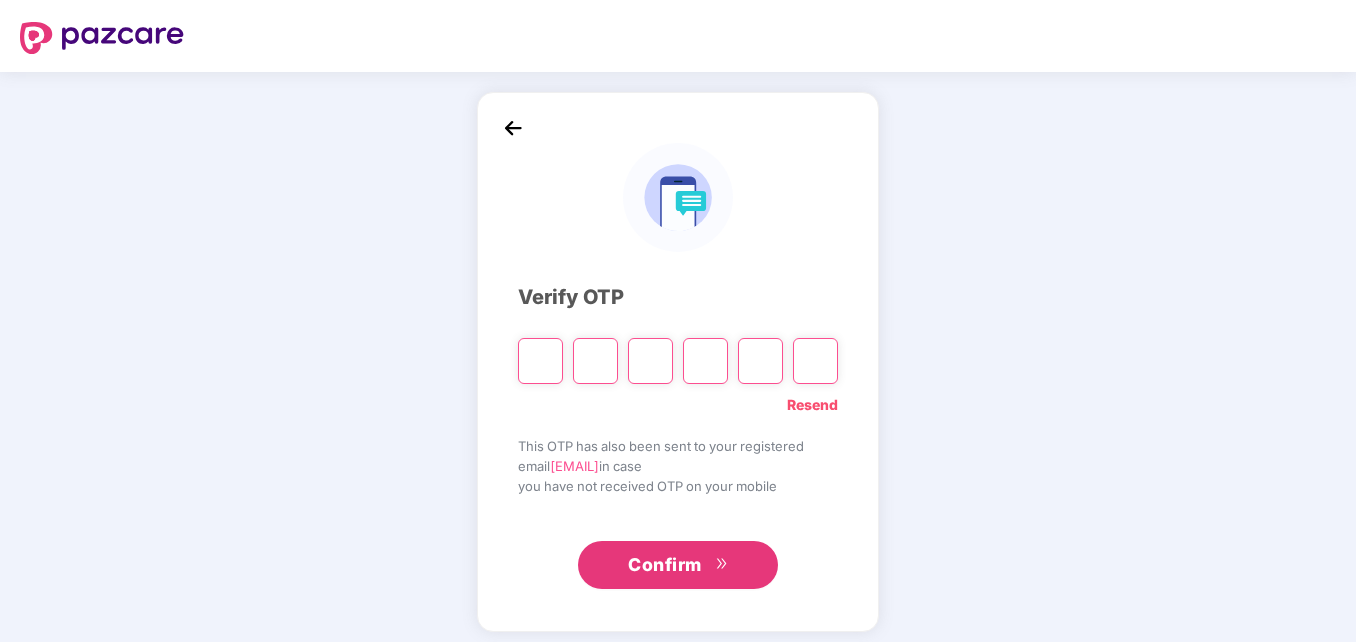 type on "*" 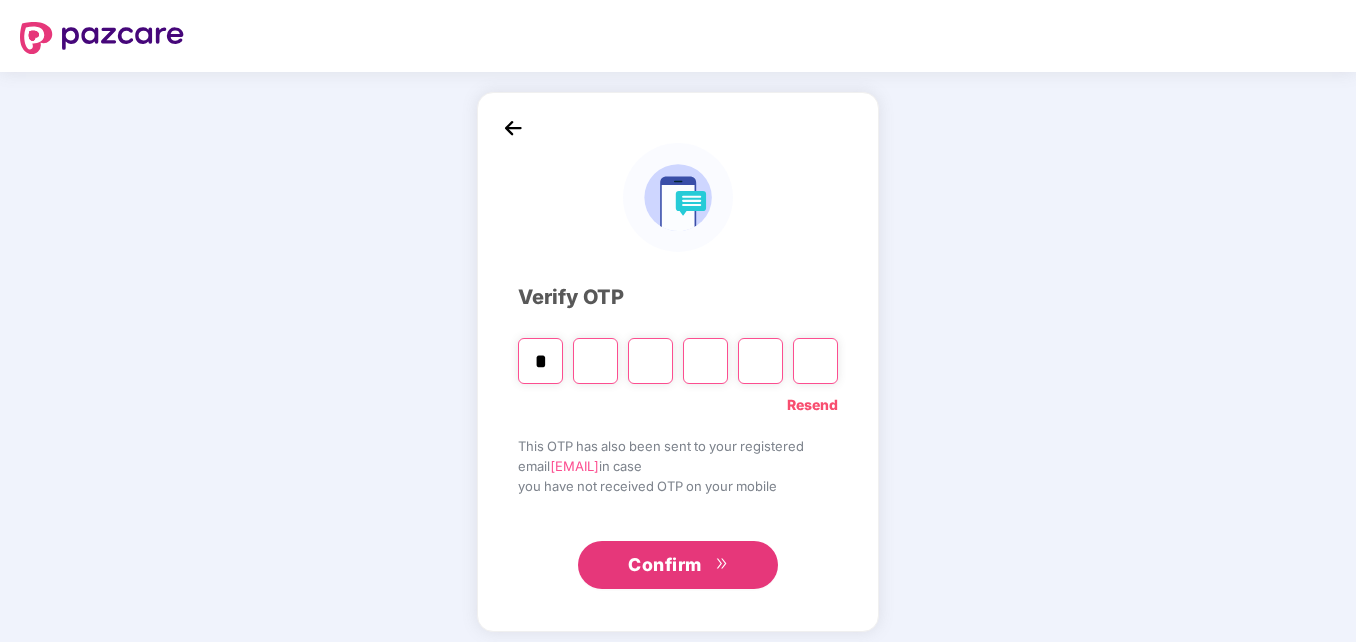 type on "*" 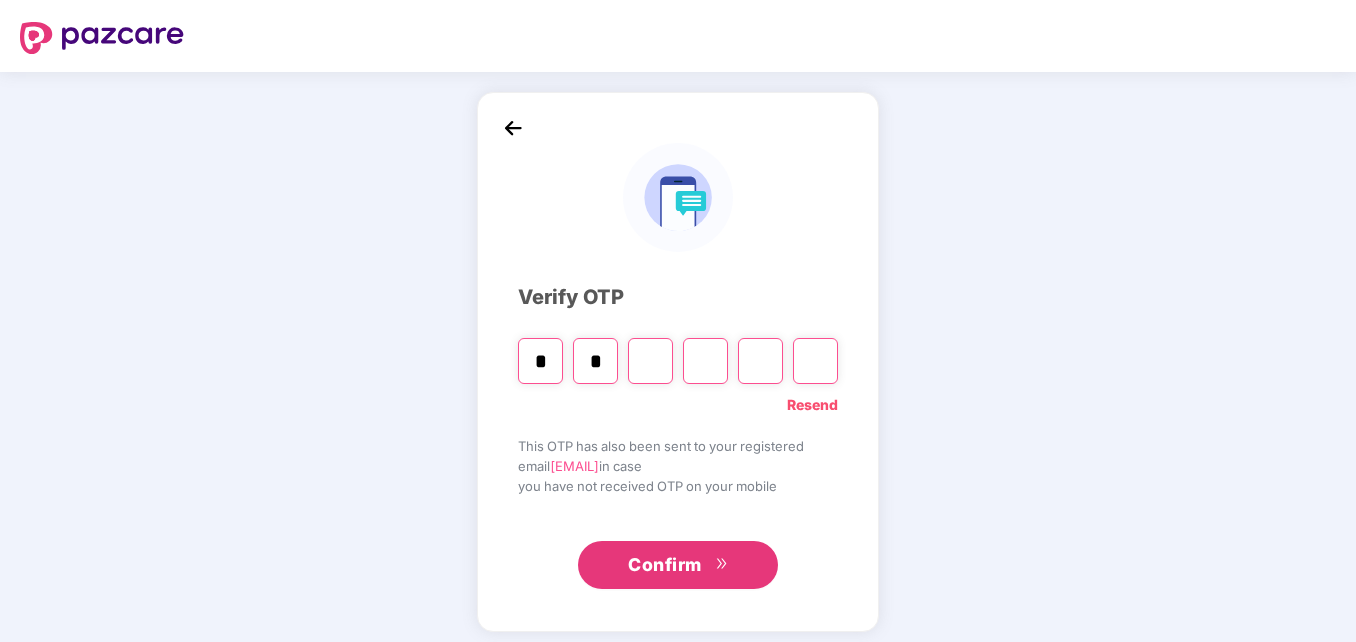 type on "*" 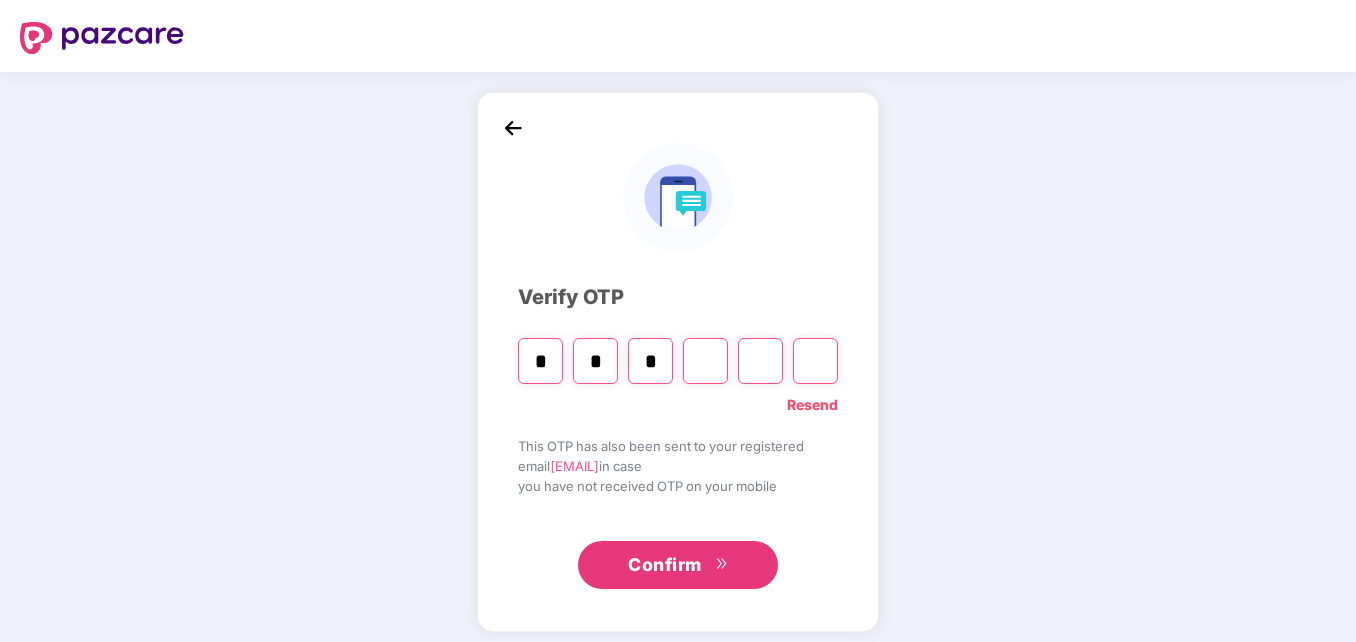 type on "*" 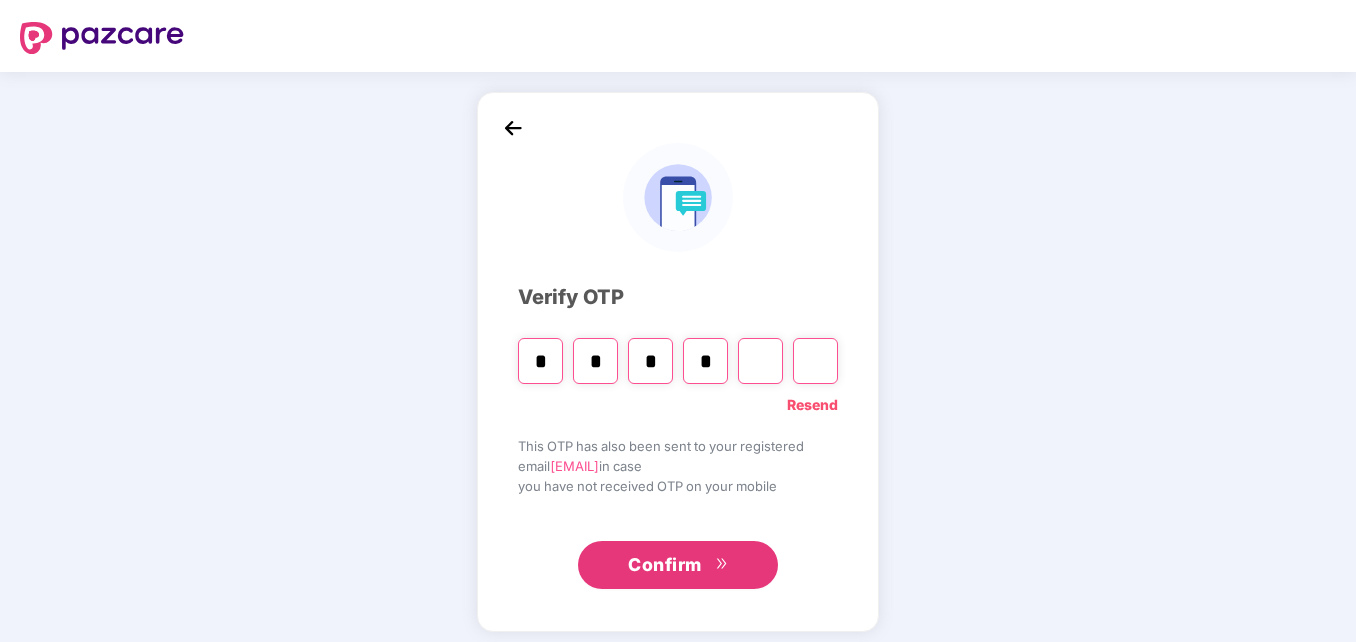 type on "*" 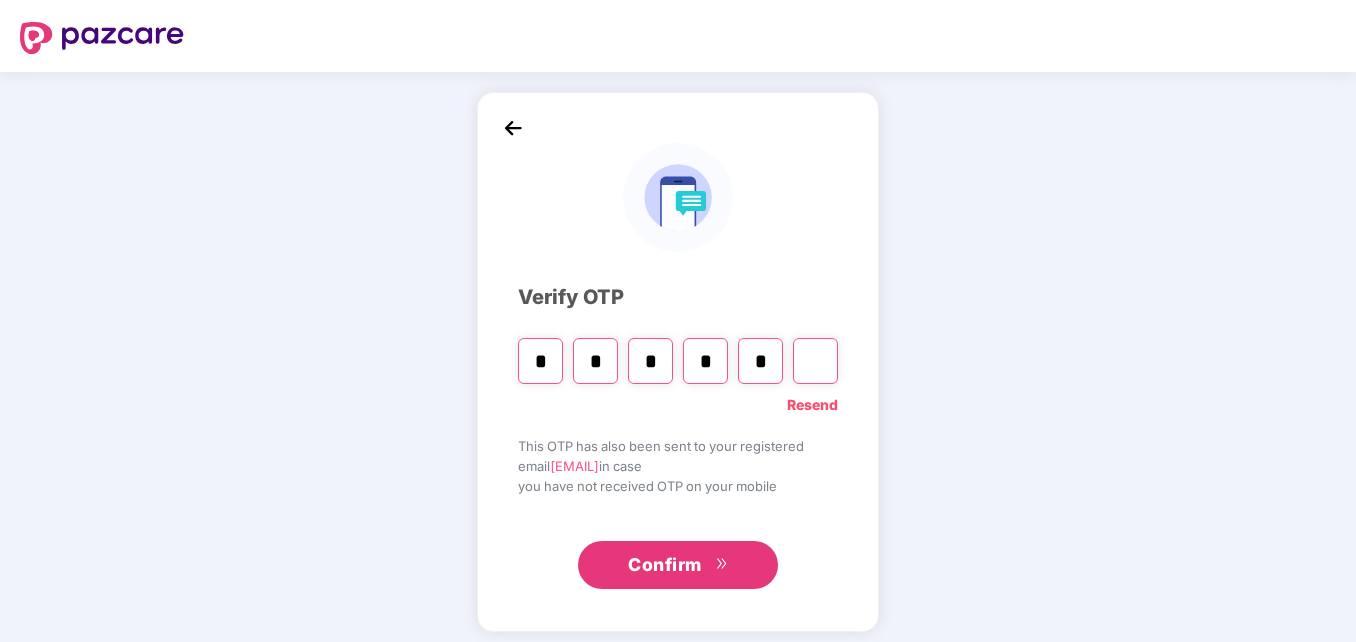 type on "*" 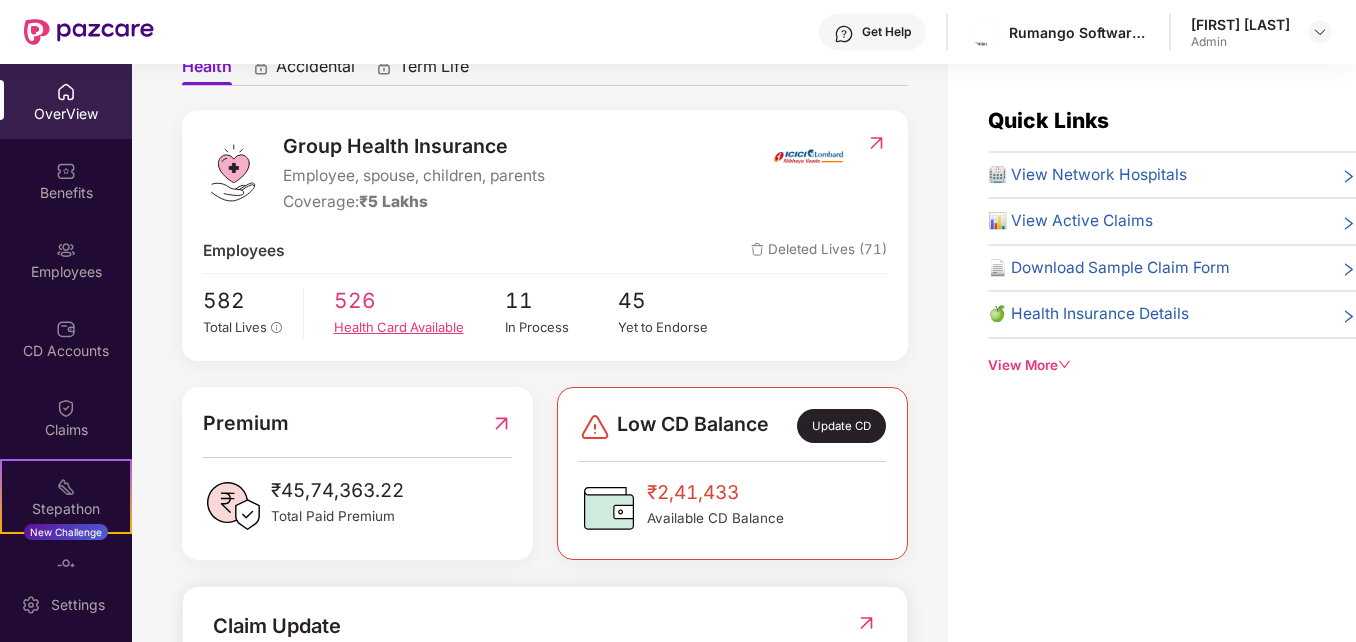 scroll, scrollTop: 0, scrollLeft: 0, axis: both 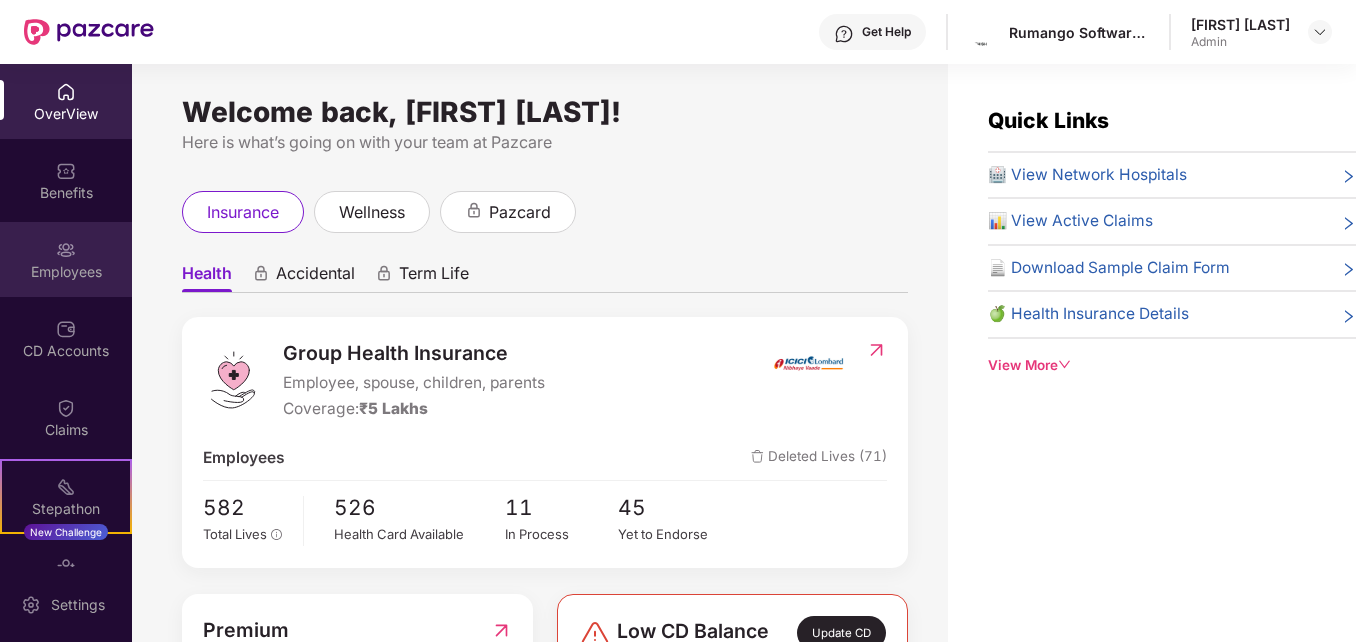 click on "Employees" at bounding box center [66, 259] 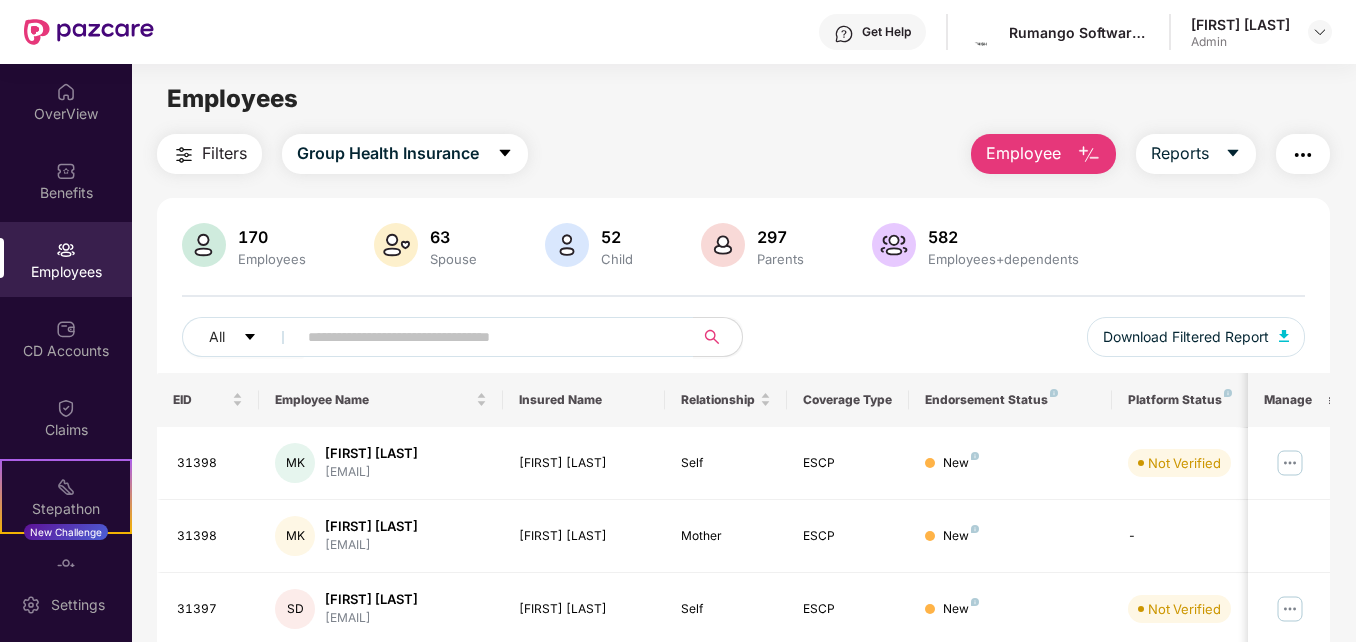click at bounding box center (1089, 155) 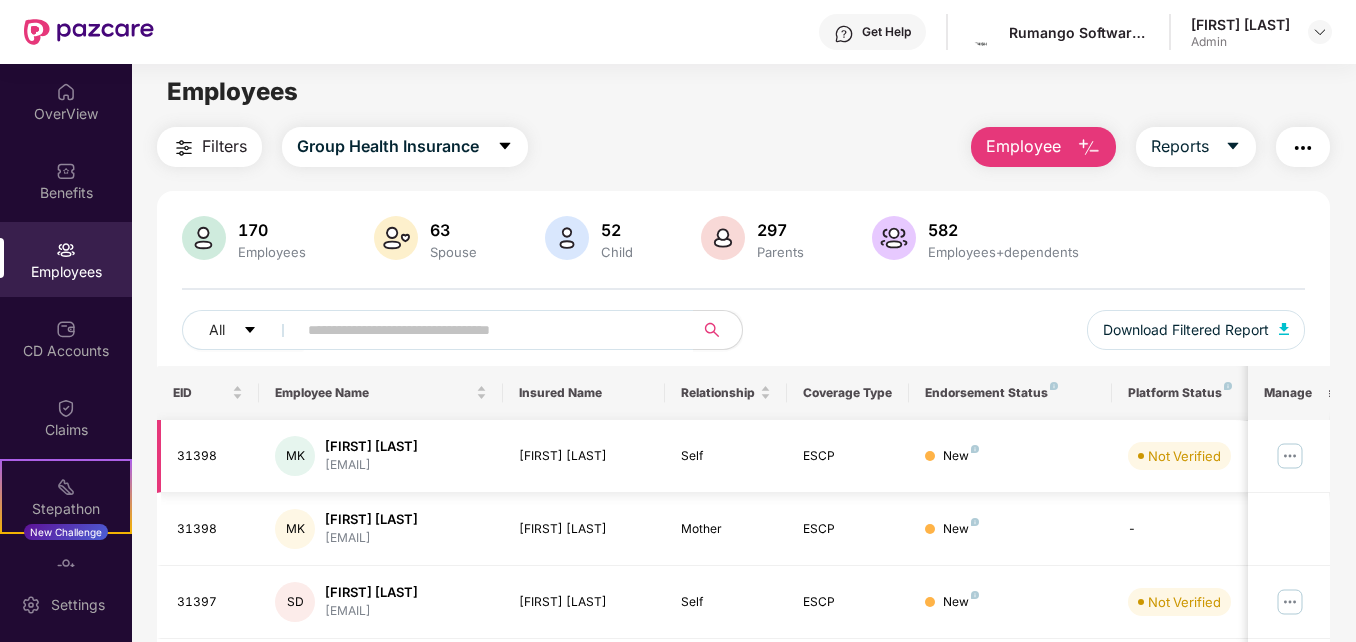 scroll, scrollTop: 8, scrollLeft: 0, axis: vertical 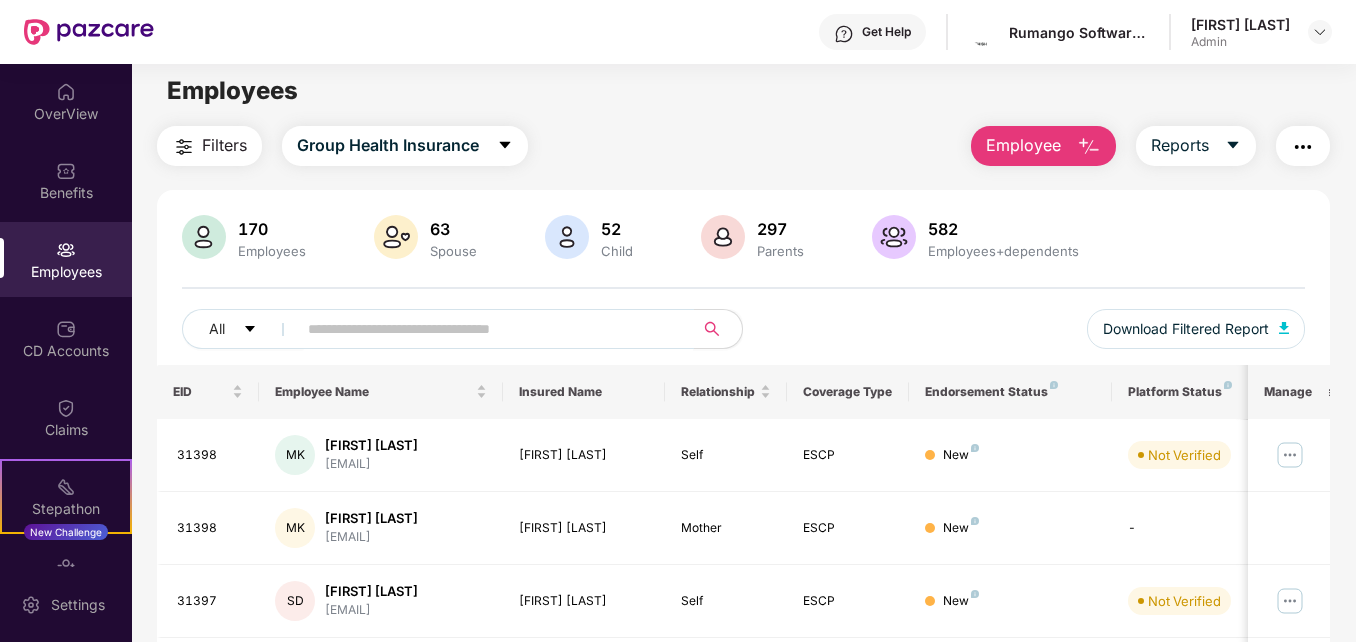 click at bounding box center (487, 329) 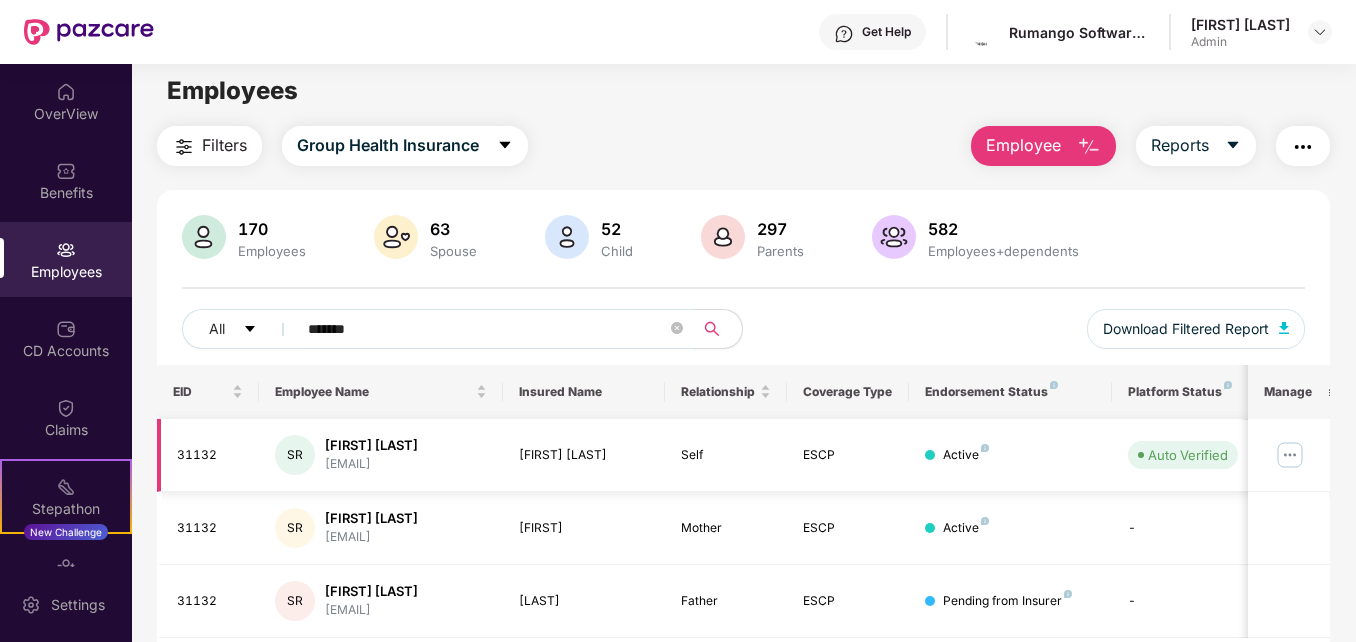 type on "*******" 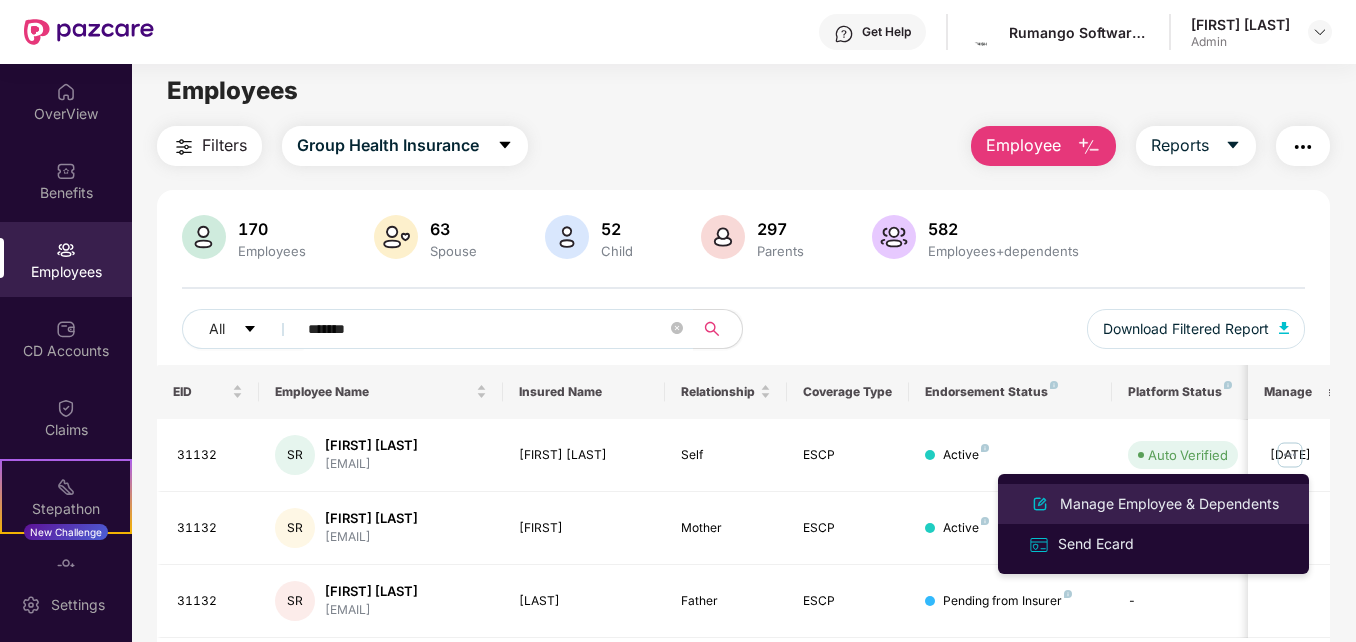 click on "Manage Employee & Dependents" at bounding box center (1153, 504) 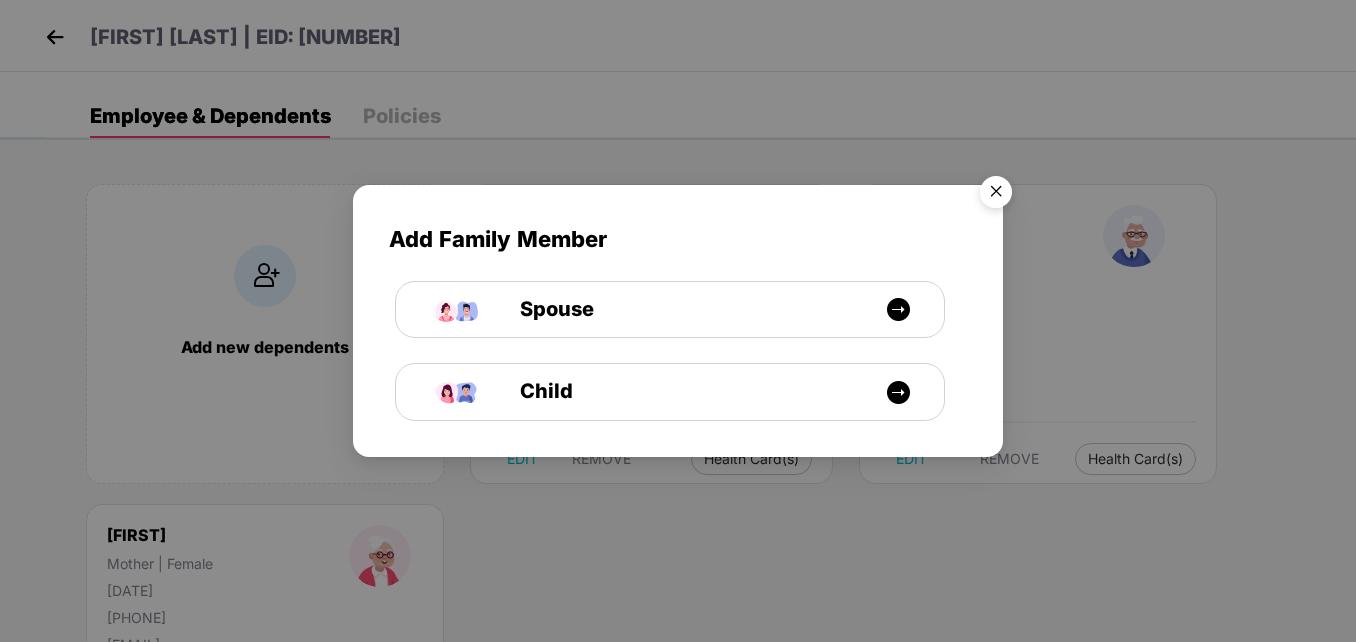 click at bounding box center (996, 195) 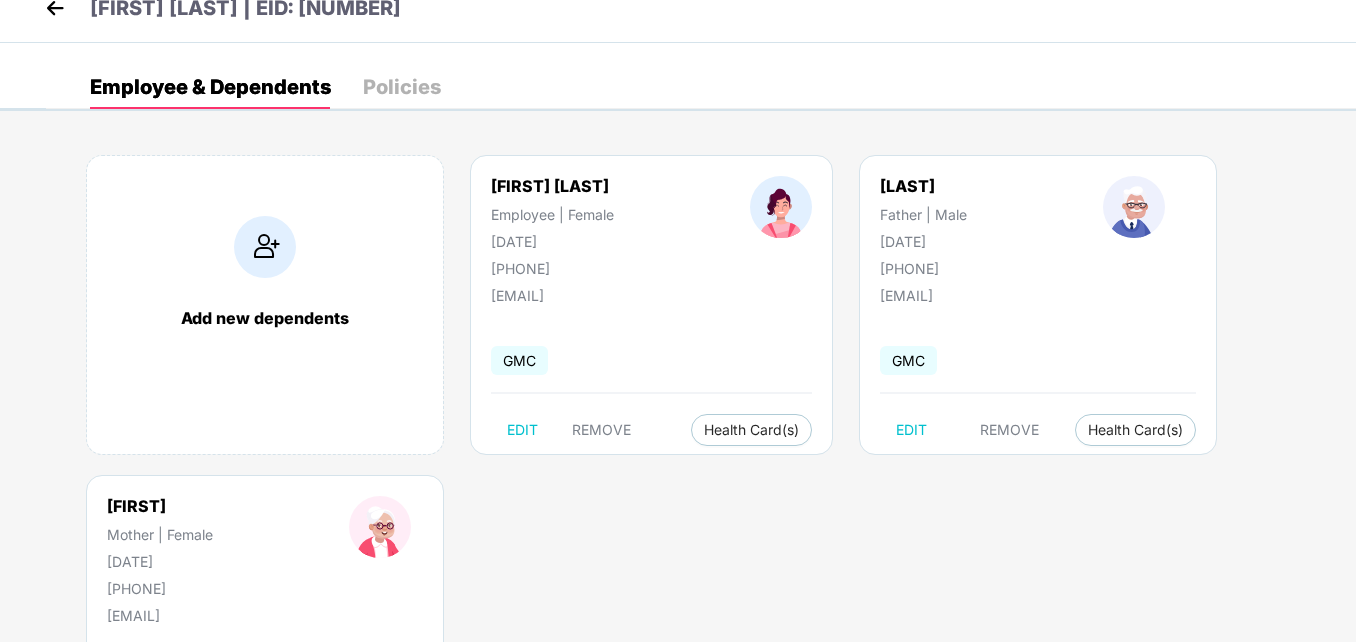 scroll, scrollTop: 0, scrollLeft: 0, axis: both 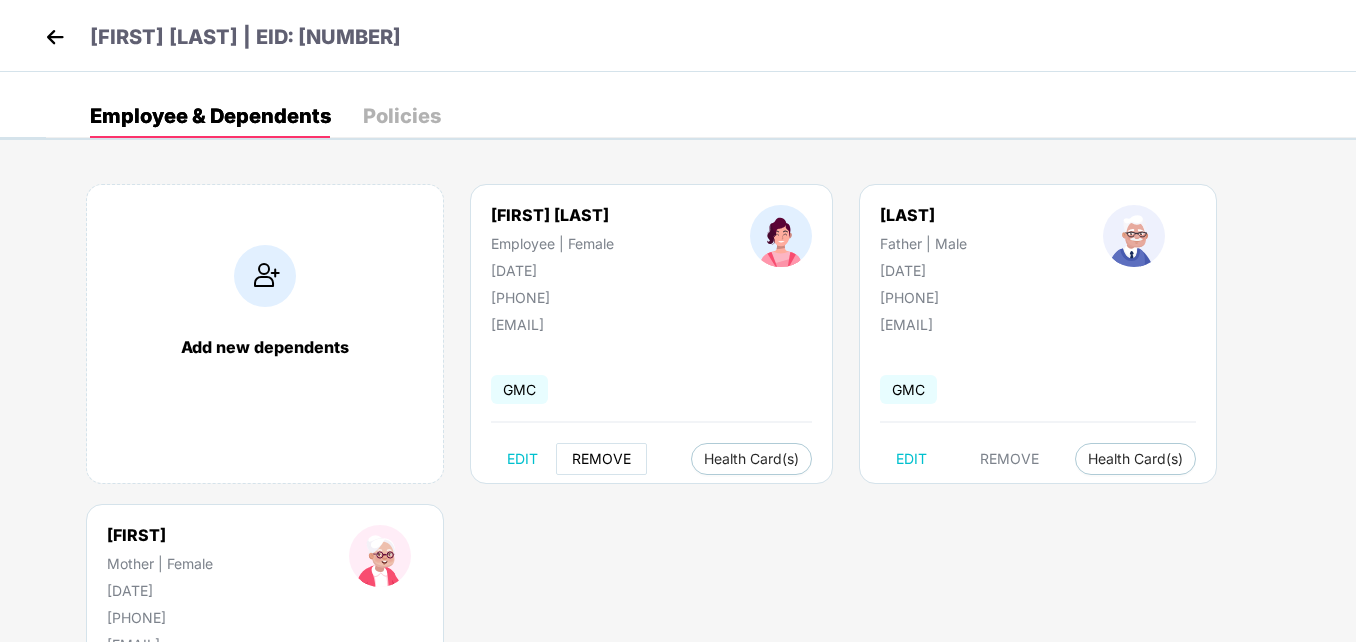 click on "REMOVE" at bounding box center [601, 459] 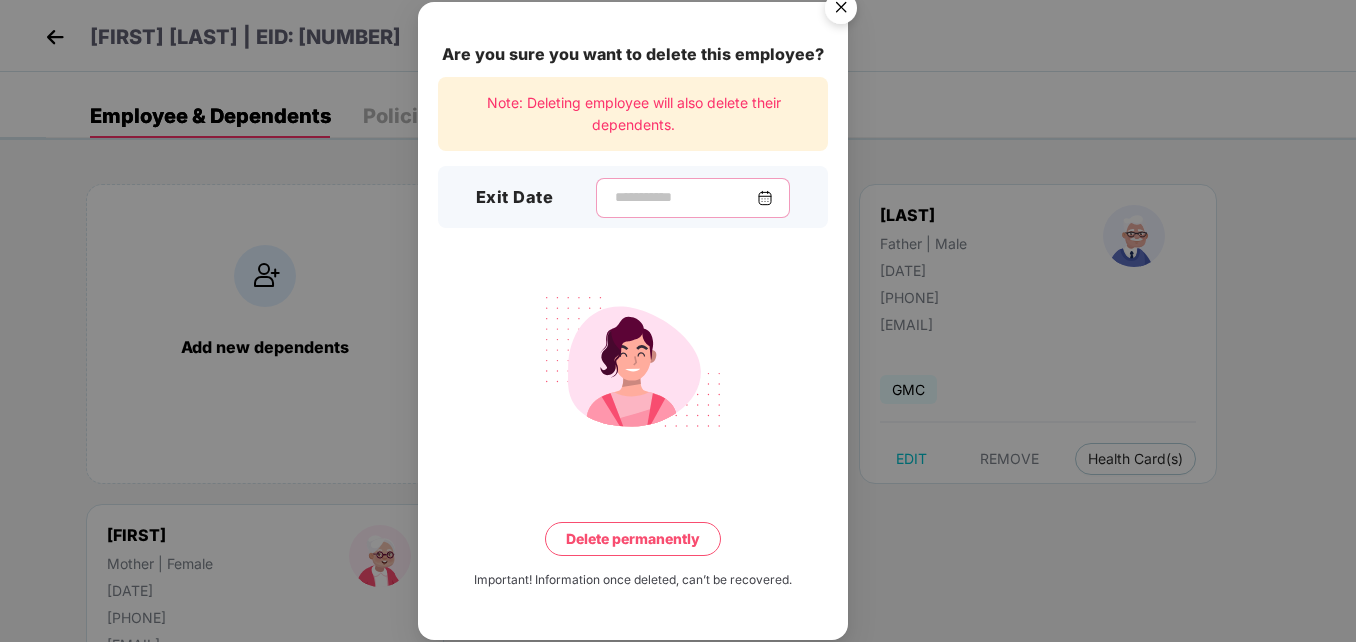 click at bounding box center (685, 197) 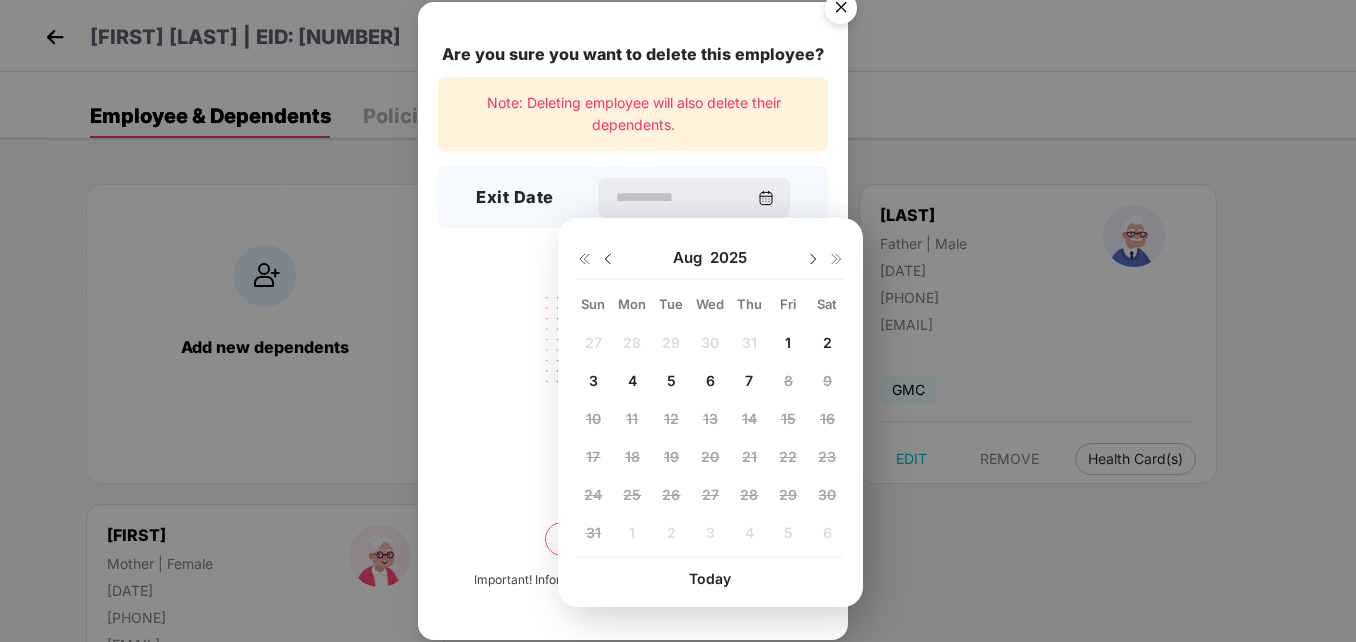 click on "7" at bounding box center [749, 380] 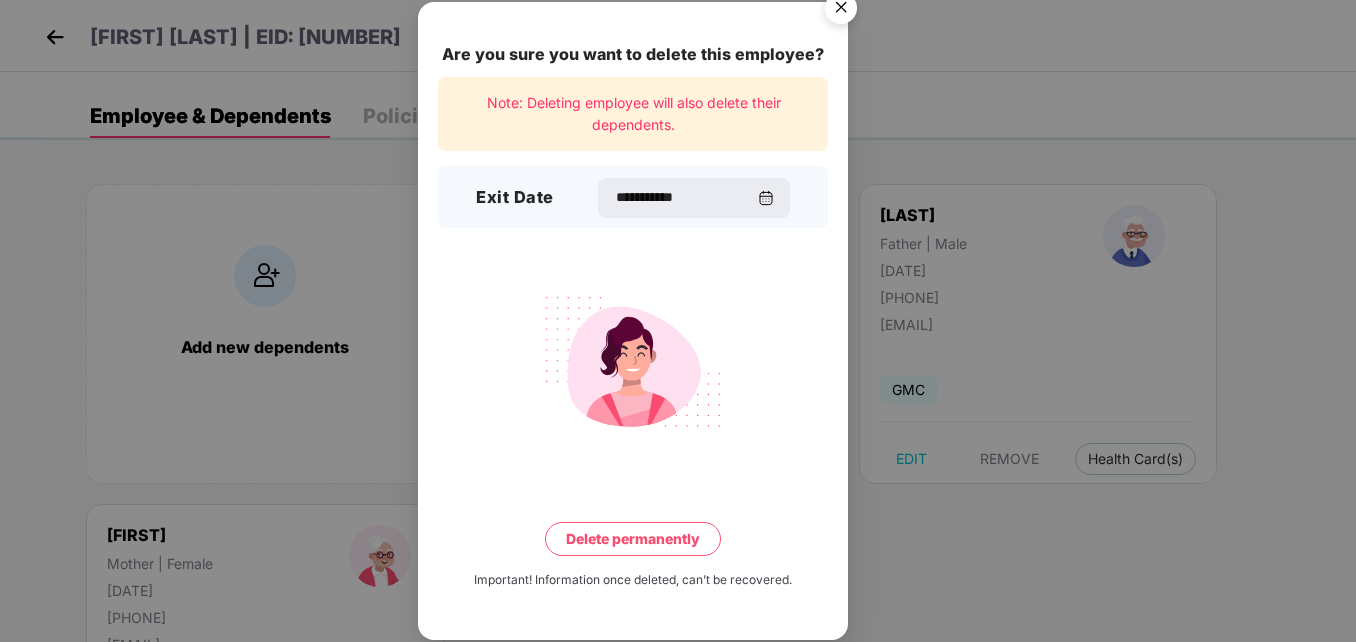click on "Delete permanently" at bounding box center [633, 539] 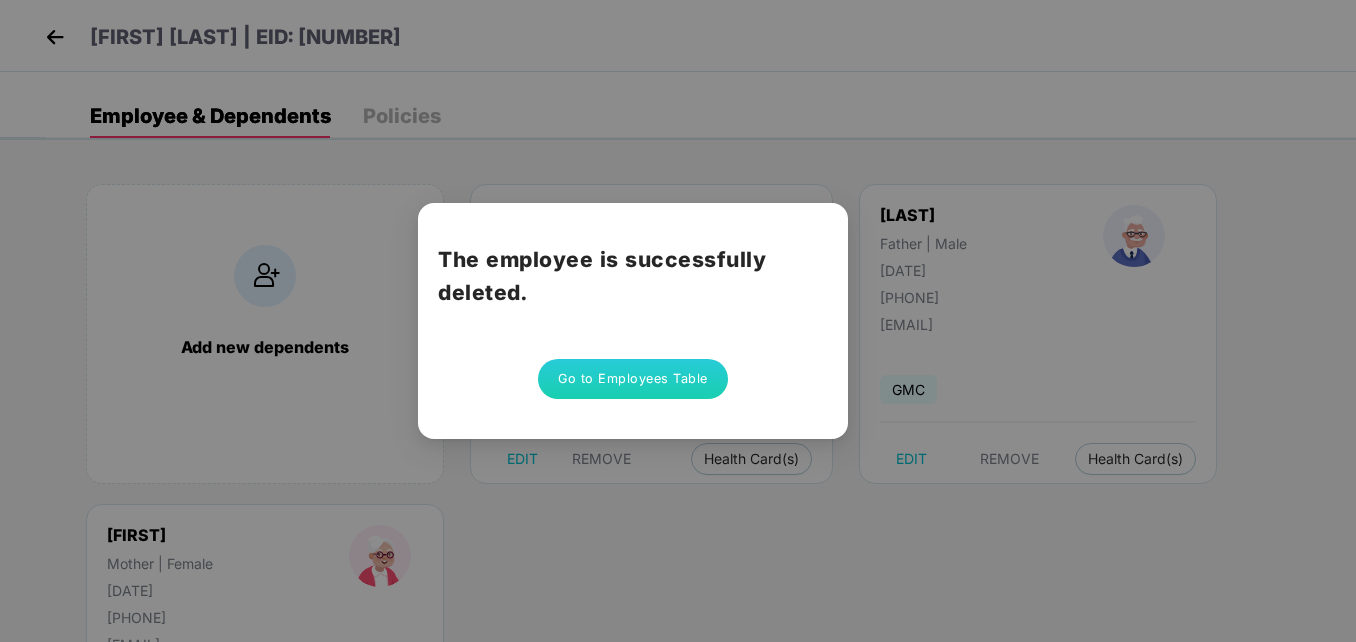 click on "Go to Employees Table" at bounding box center [633, 379] 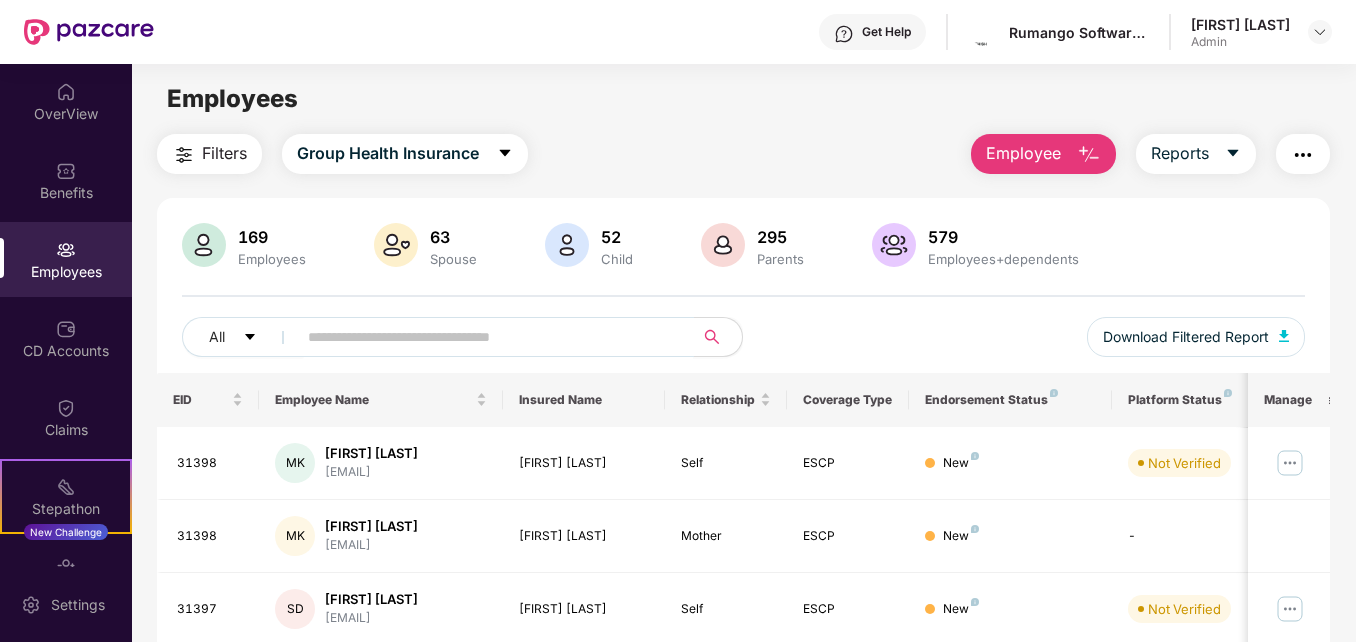 click at bounding box center [487, 337] 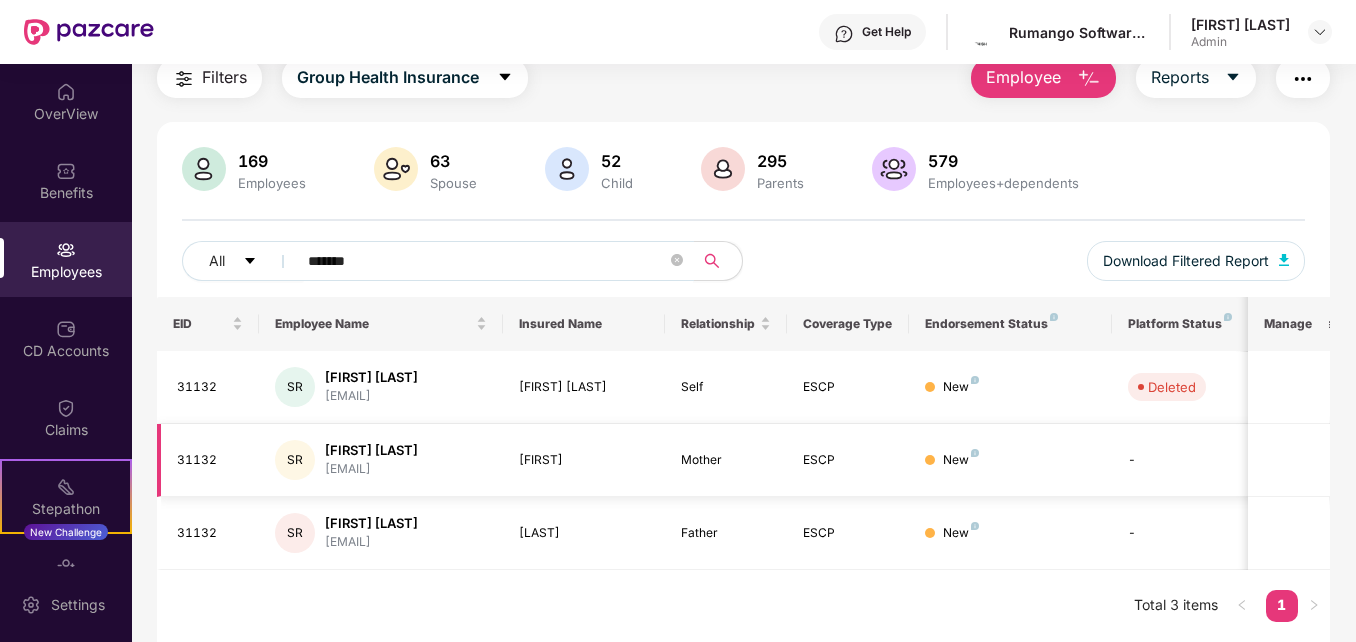 scroll, scrollTop: 0, scrollLeft: 0, axis: both 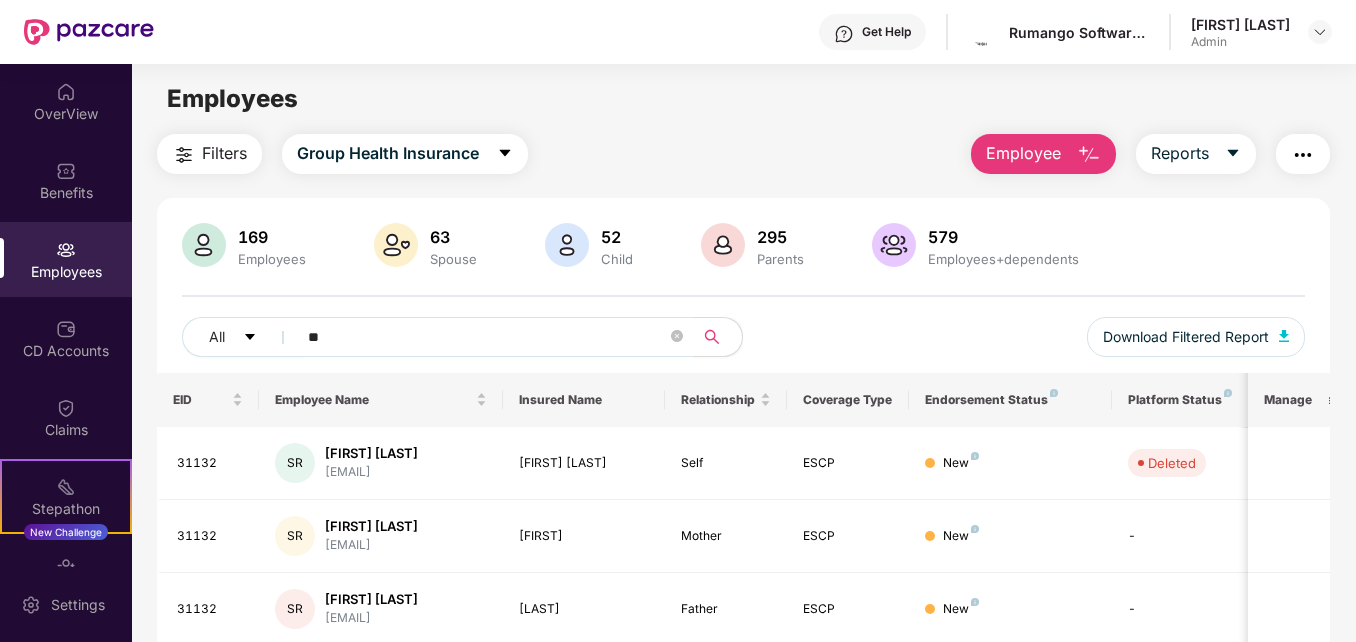 type on "*" 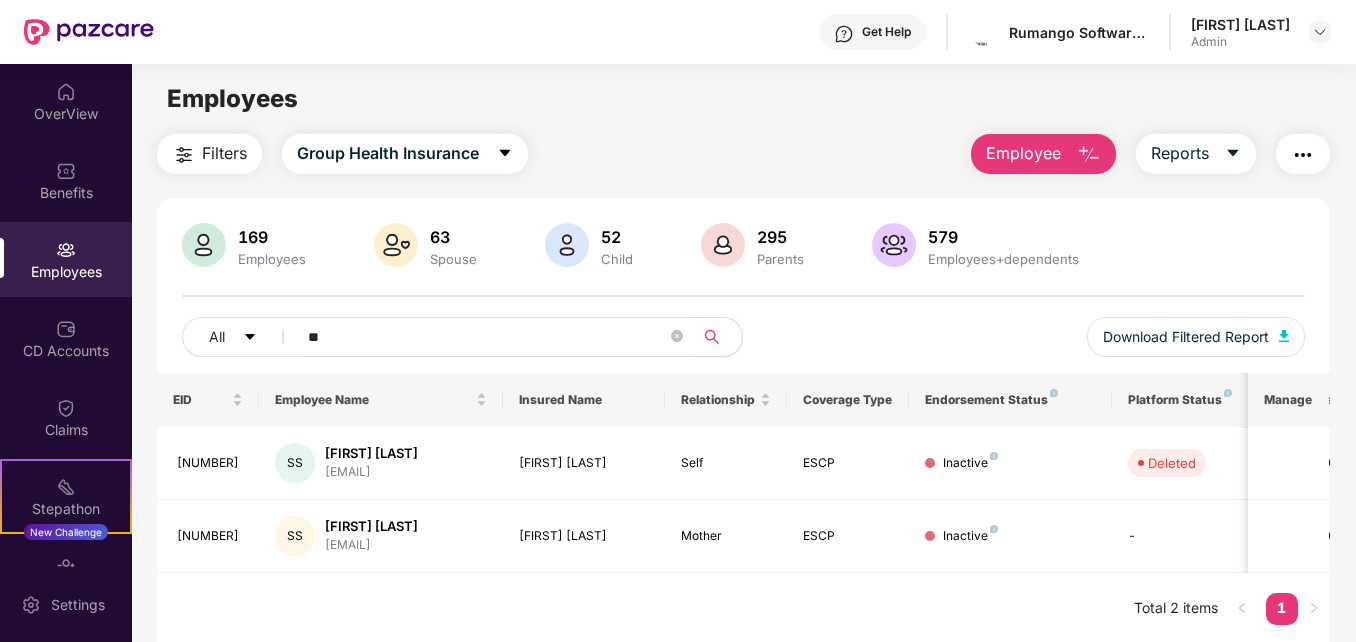 type on "*" 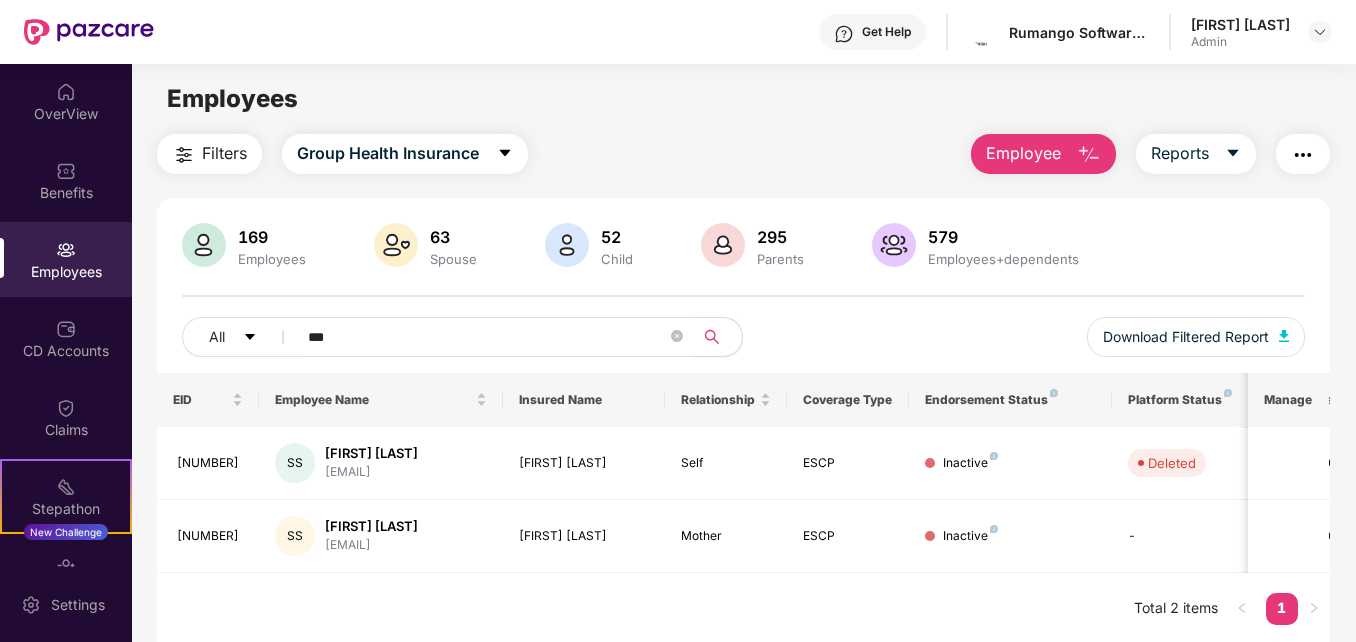 type on "****" 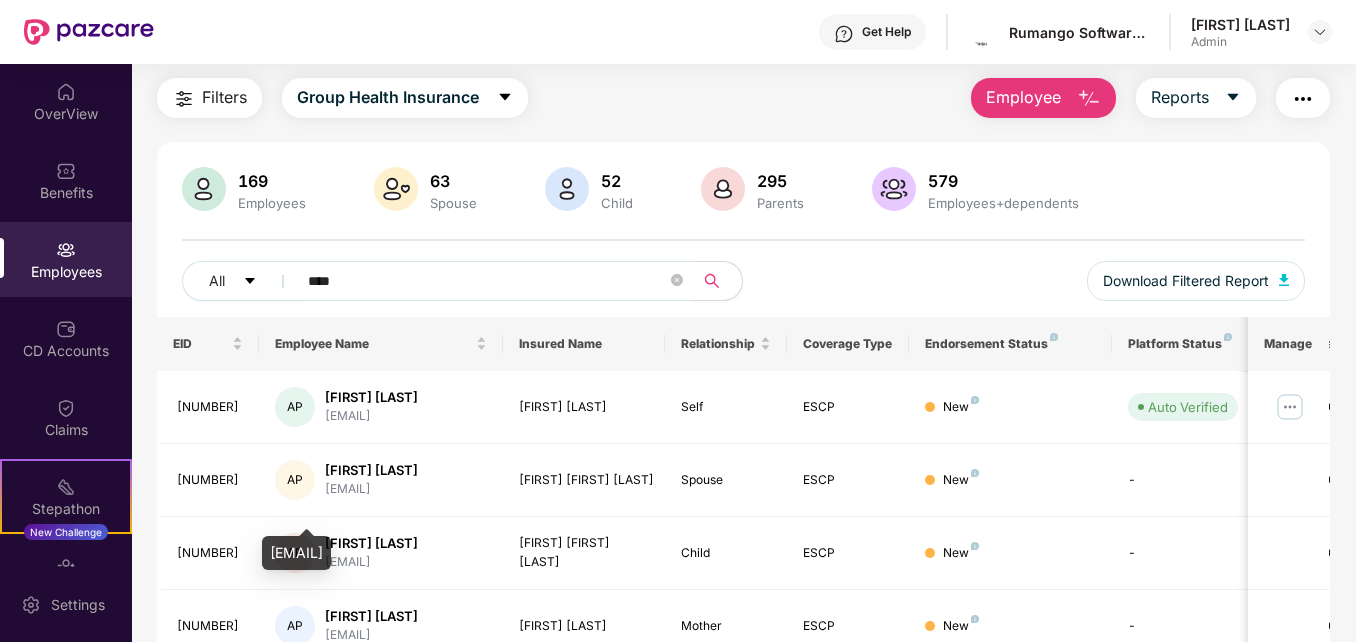 scroll, scrollTop: 0, scrollLeft: 0, axis: both 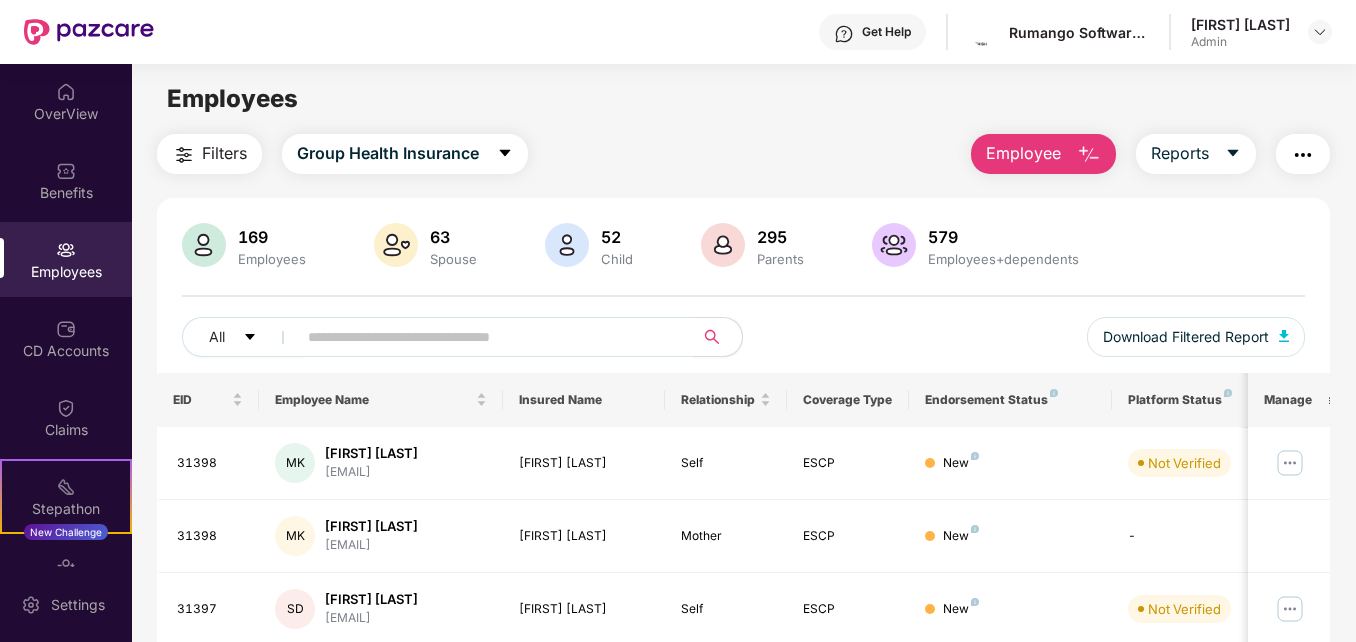 click at bounding box center (487, 337) 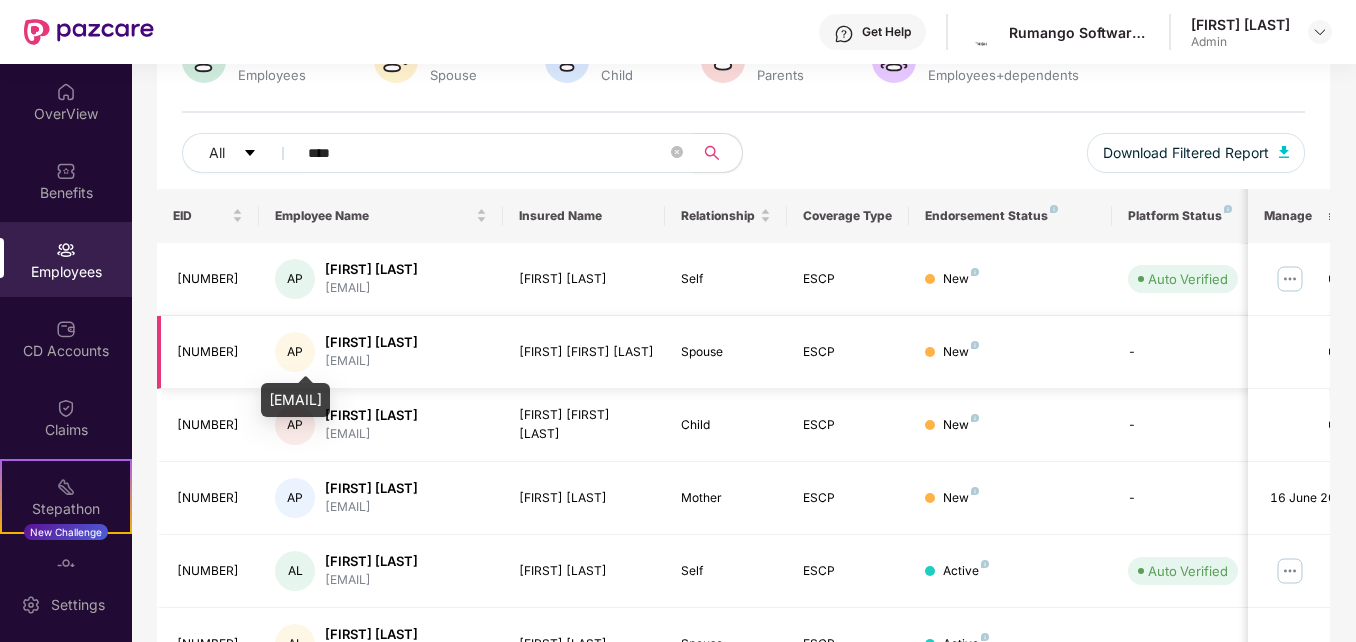 scroll, scrollTop: 401, scrollLeft: 0, axis: vertical 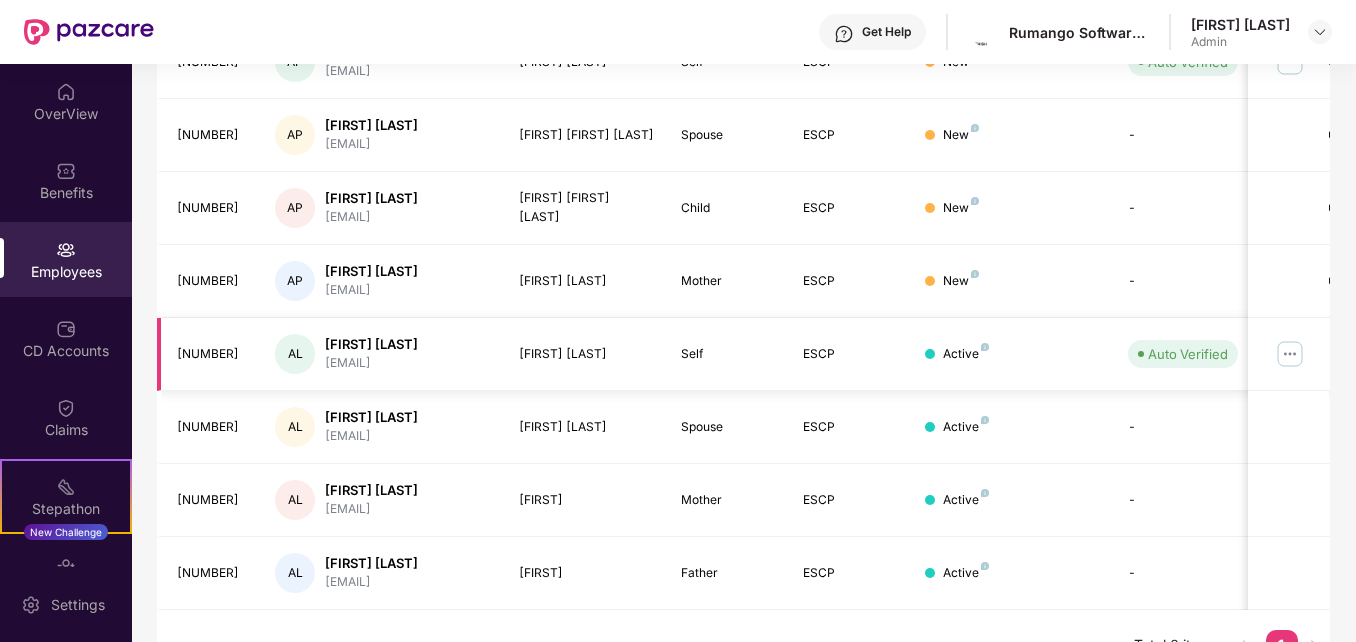 type on "****" 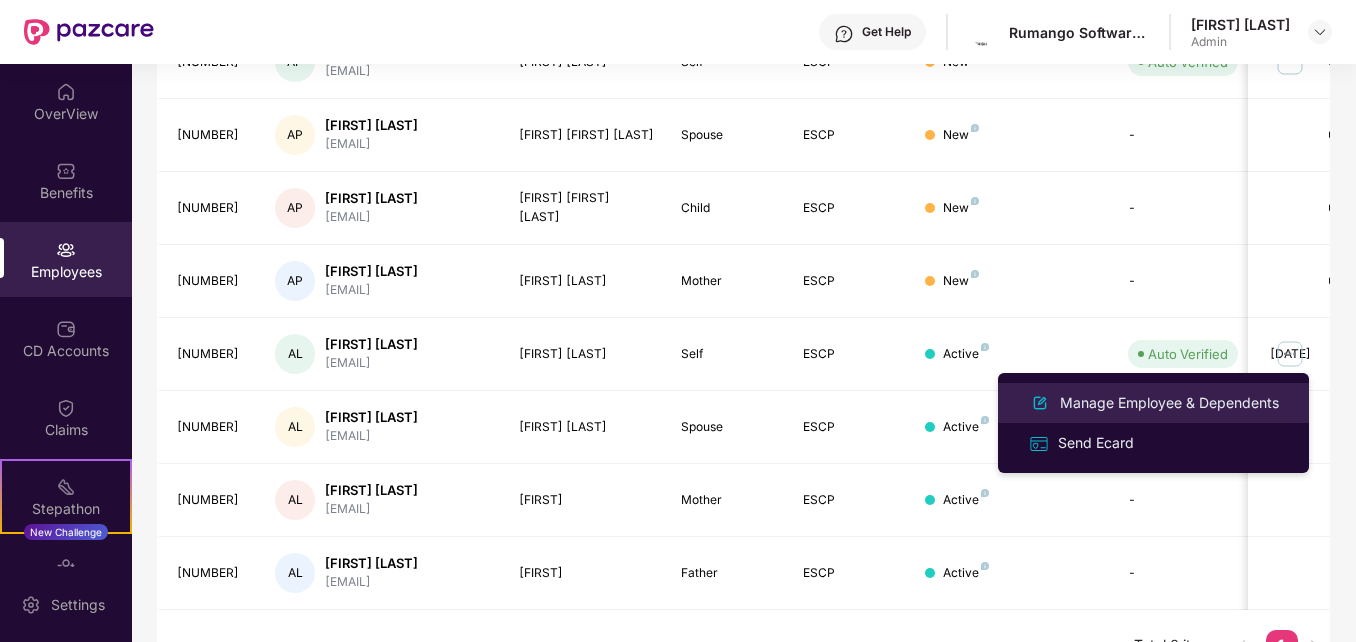 click on "Manage Employee & Dependents" at bounding box center (1169, 403) 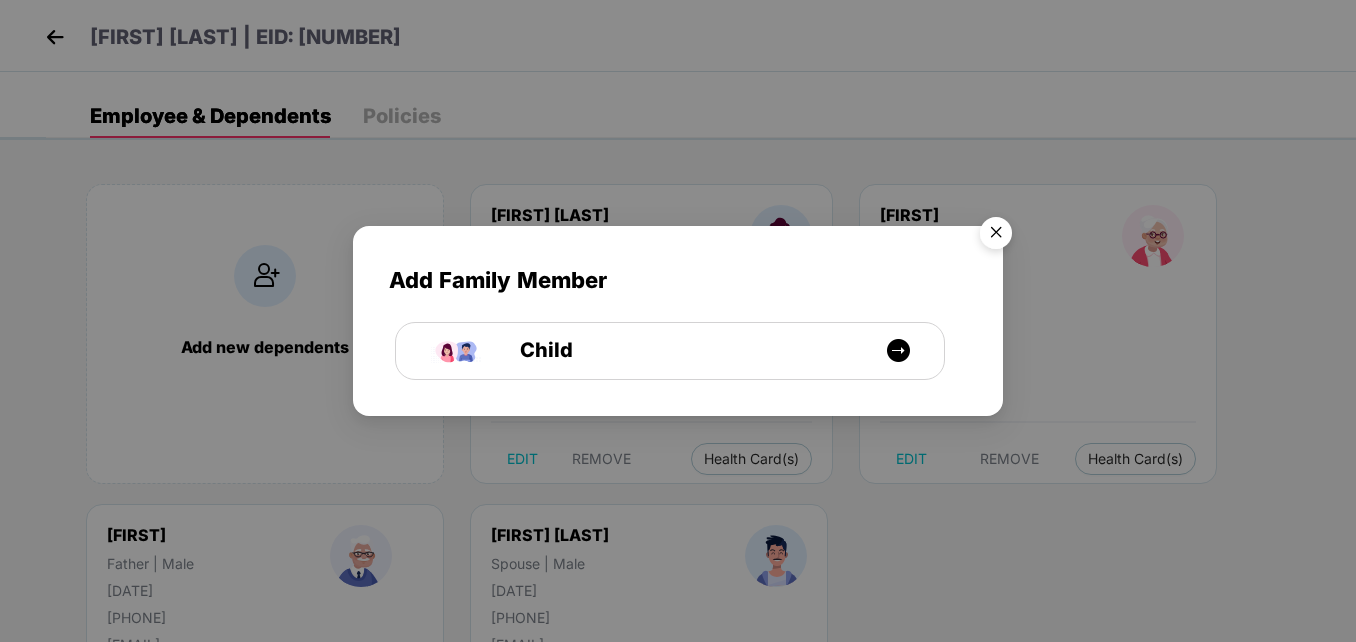 click at bounding box center [996, 236] 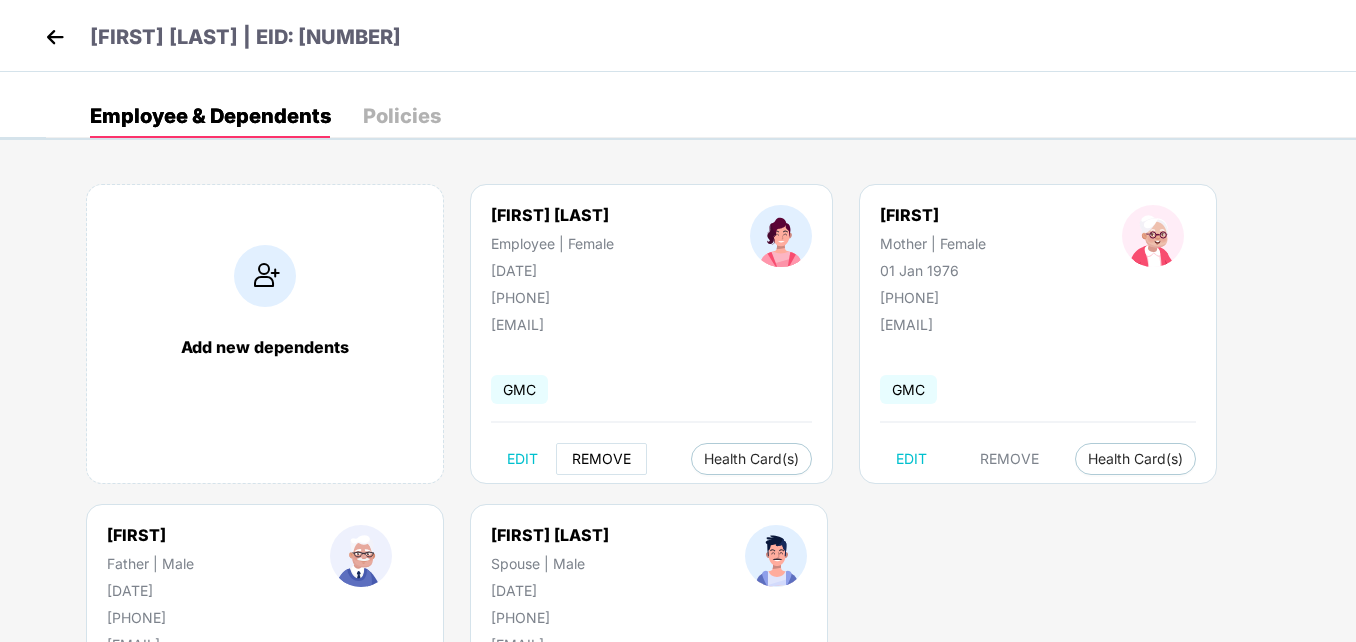 click on "REMOVE" at bounding box center (601, 459) 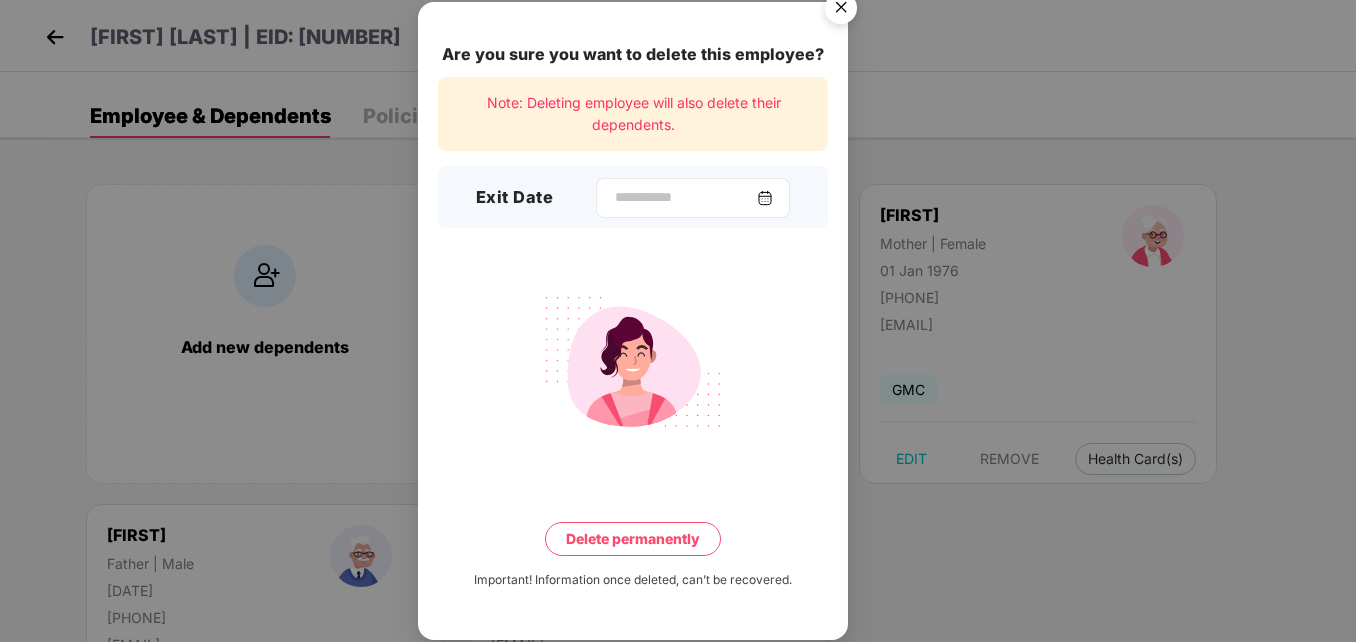 click at bounding box center [765, 198] 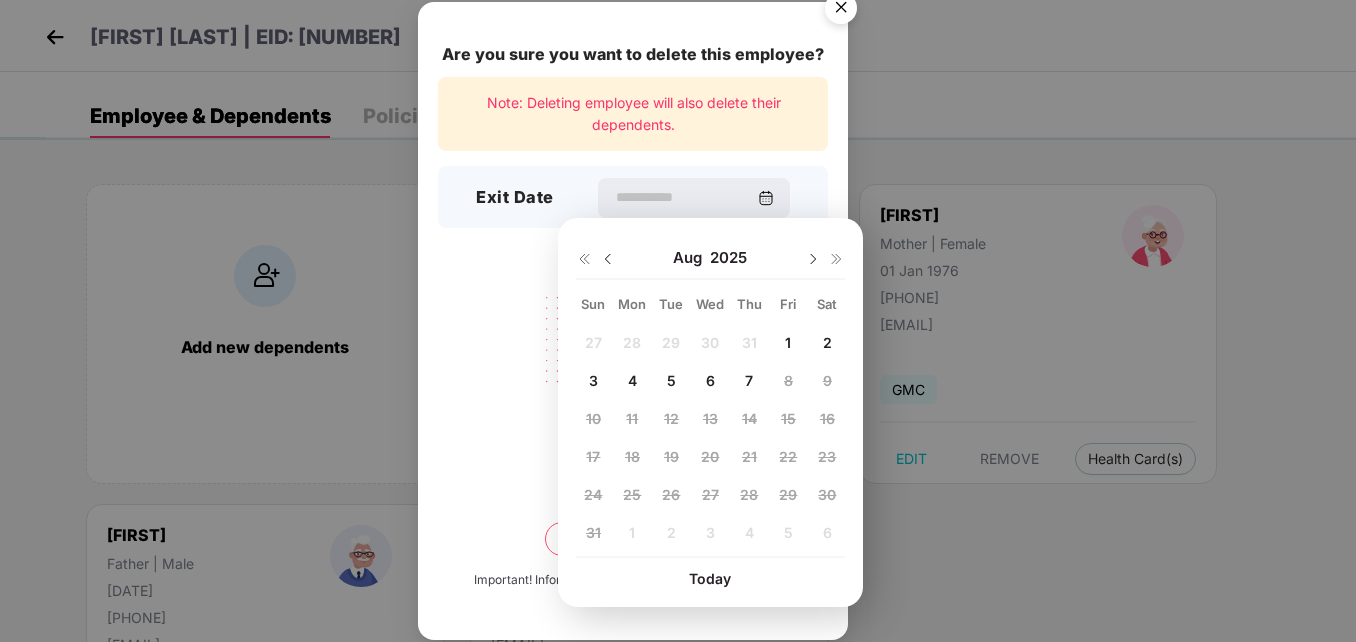 click at bounding box center [608, 259] 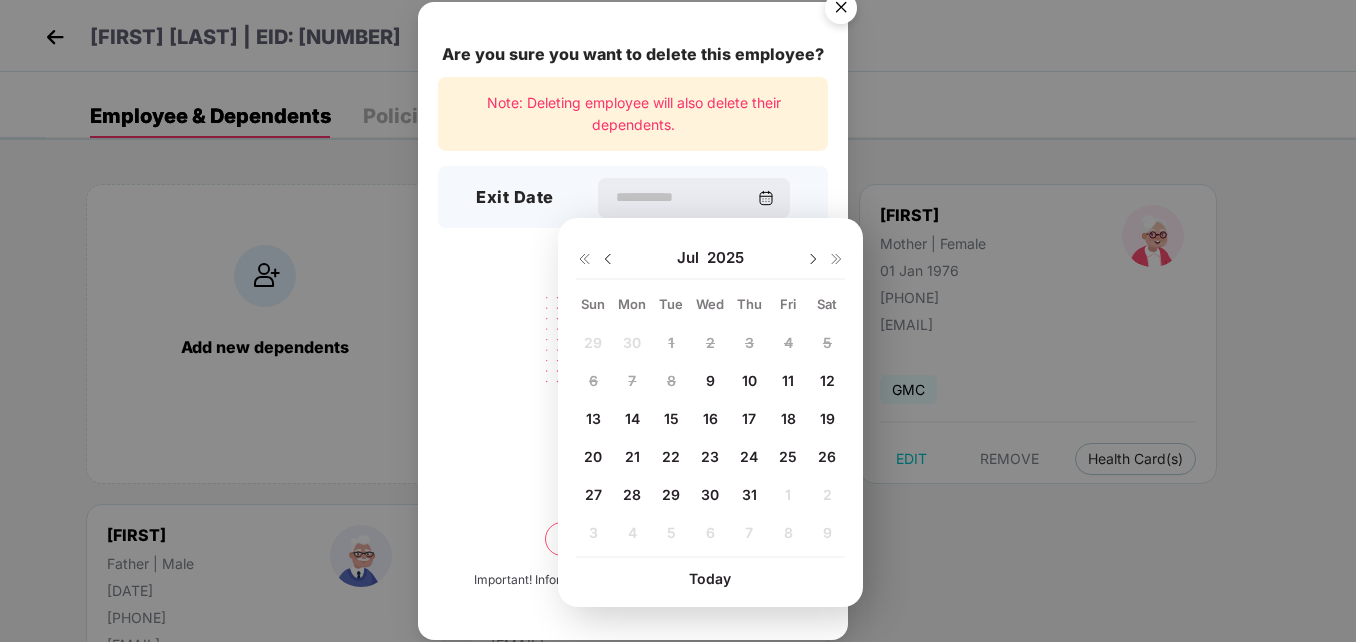 click at bounding box center [608, 259] 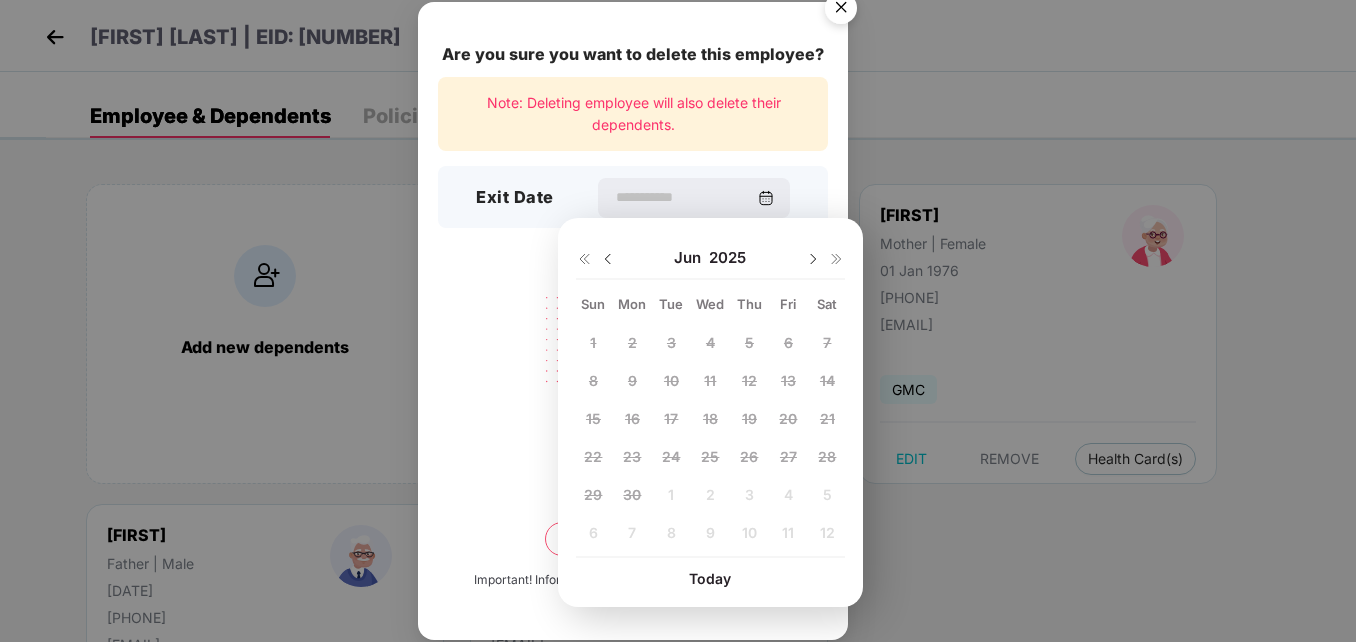 click at bounding box center (608, 259) 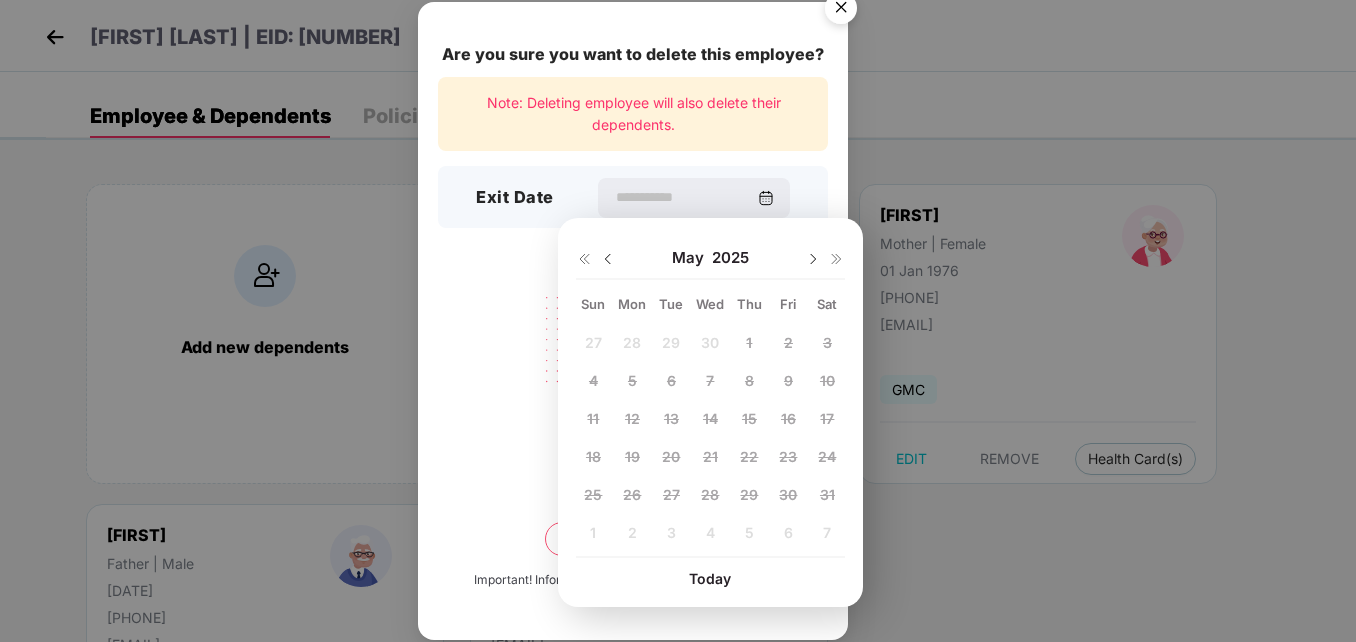click at bounding box center (608, 259) 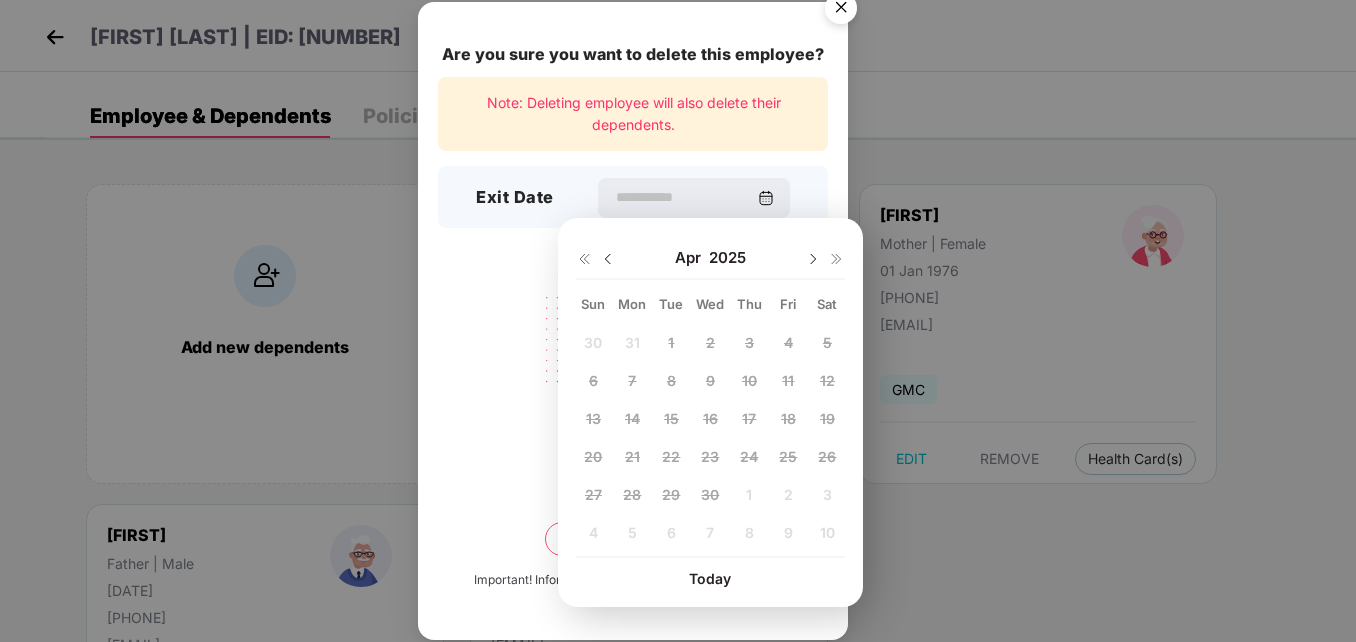 click at bounding box center (608, 259) 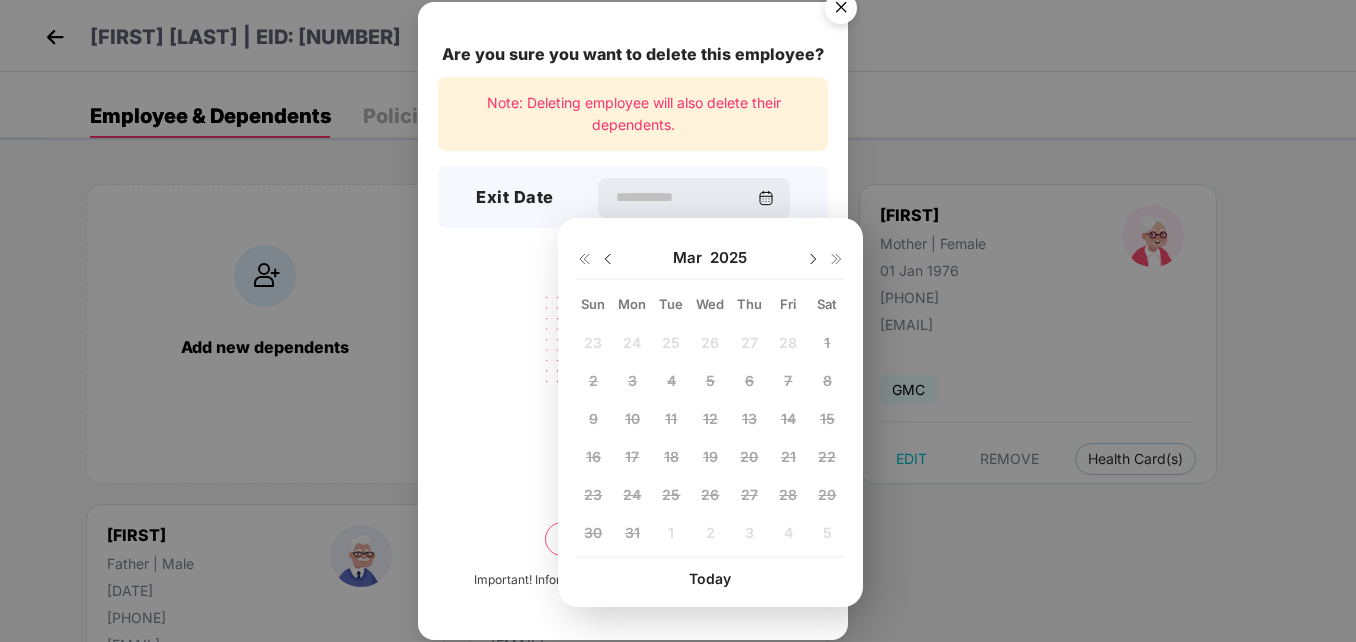 click at bounding box center (608, 259) 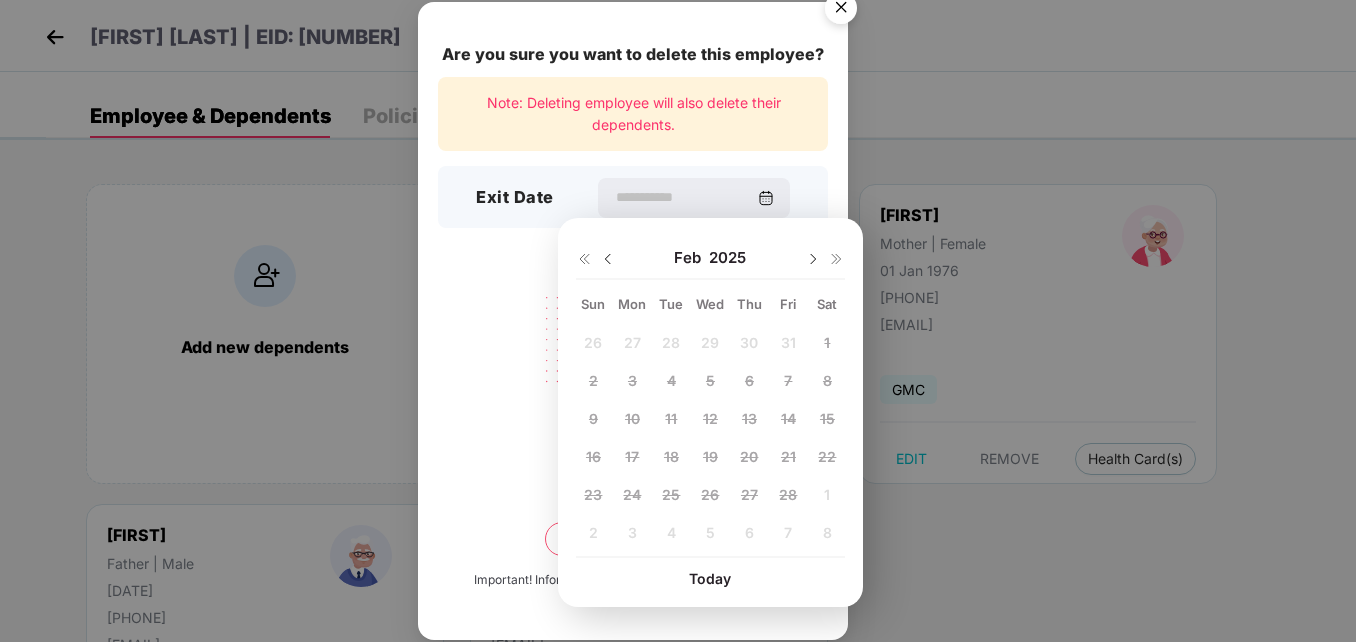 click at bounding box center (608, 259) 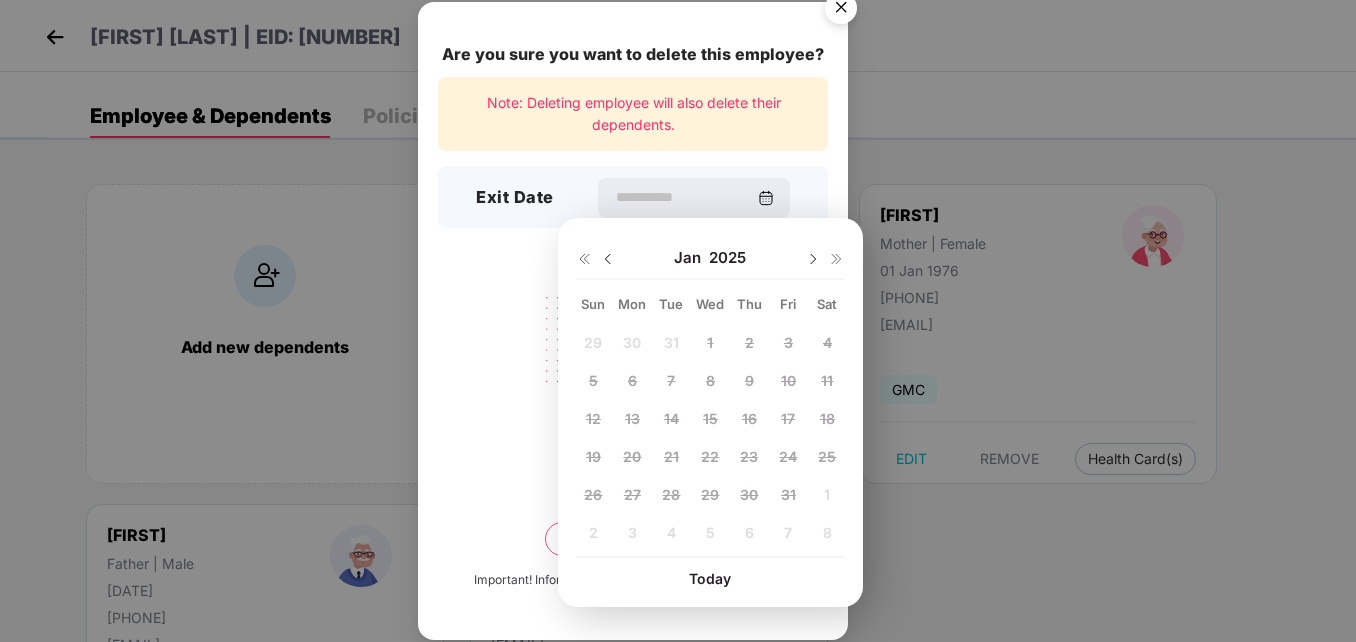 click at bounding box center (608, 259) 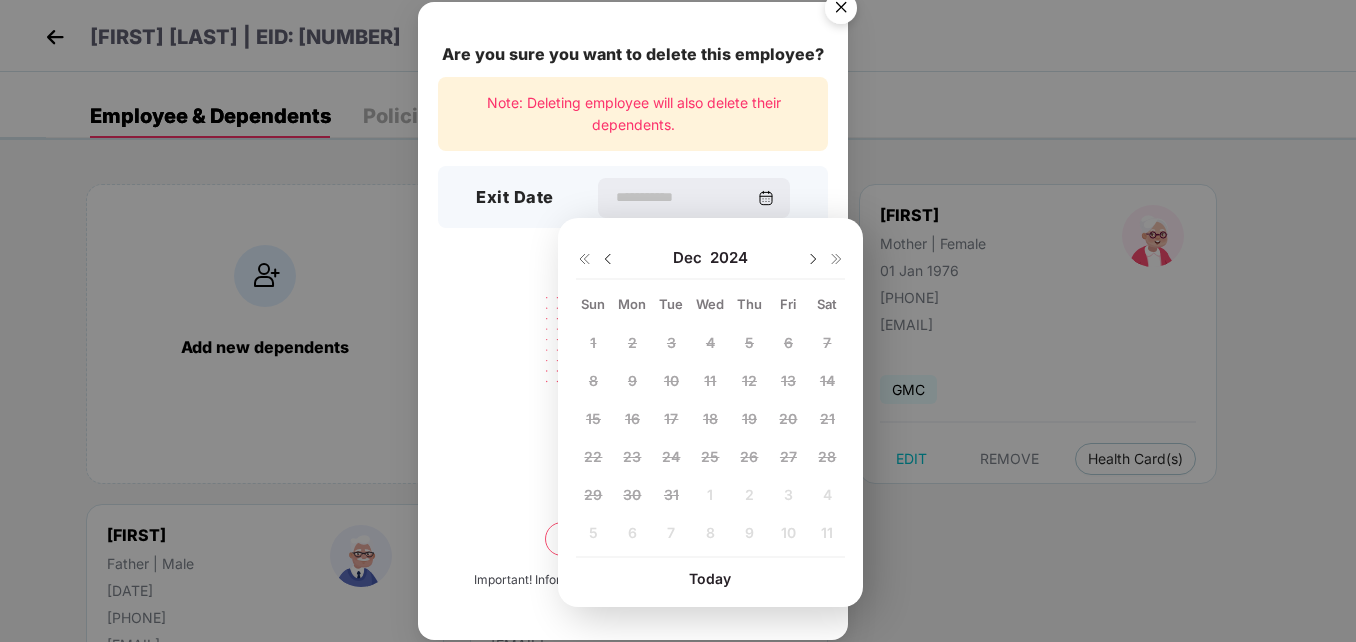 click at bounding box center (608, 259) 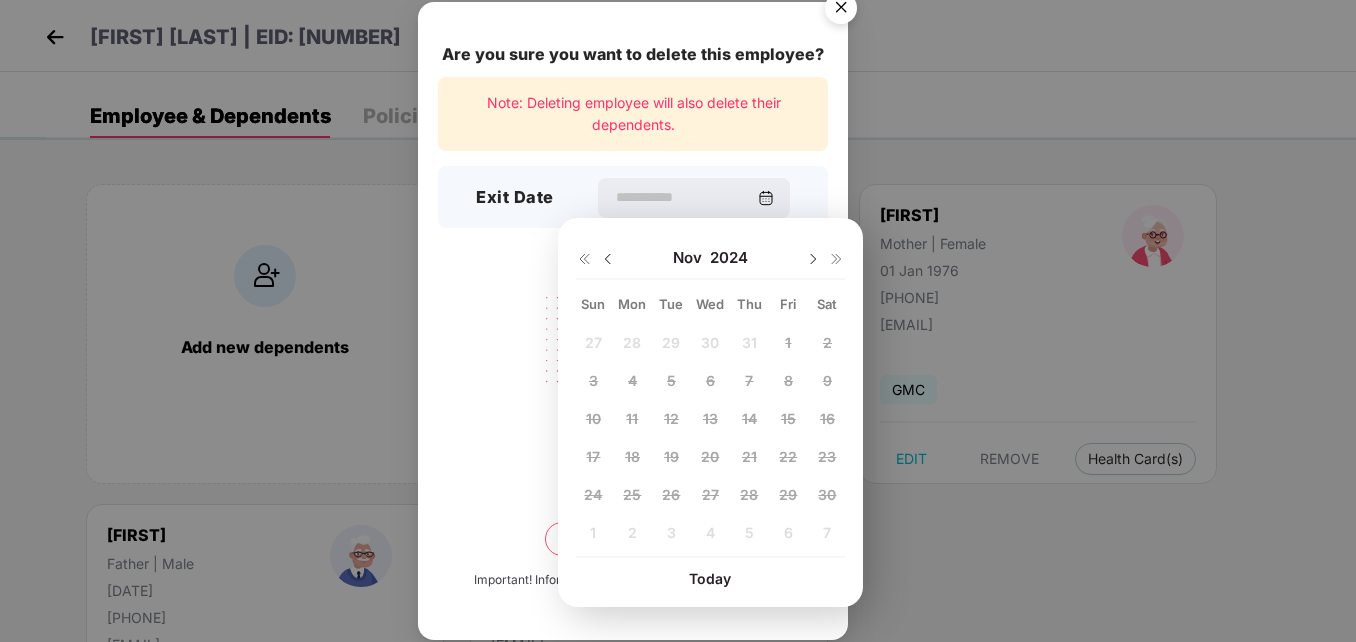 click at bounding box center (837, 259) 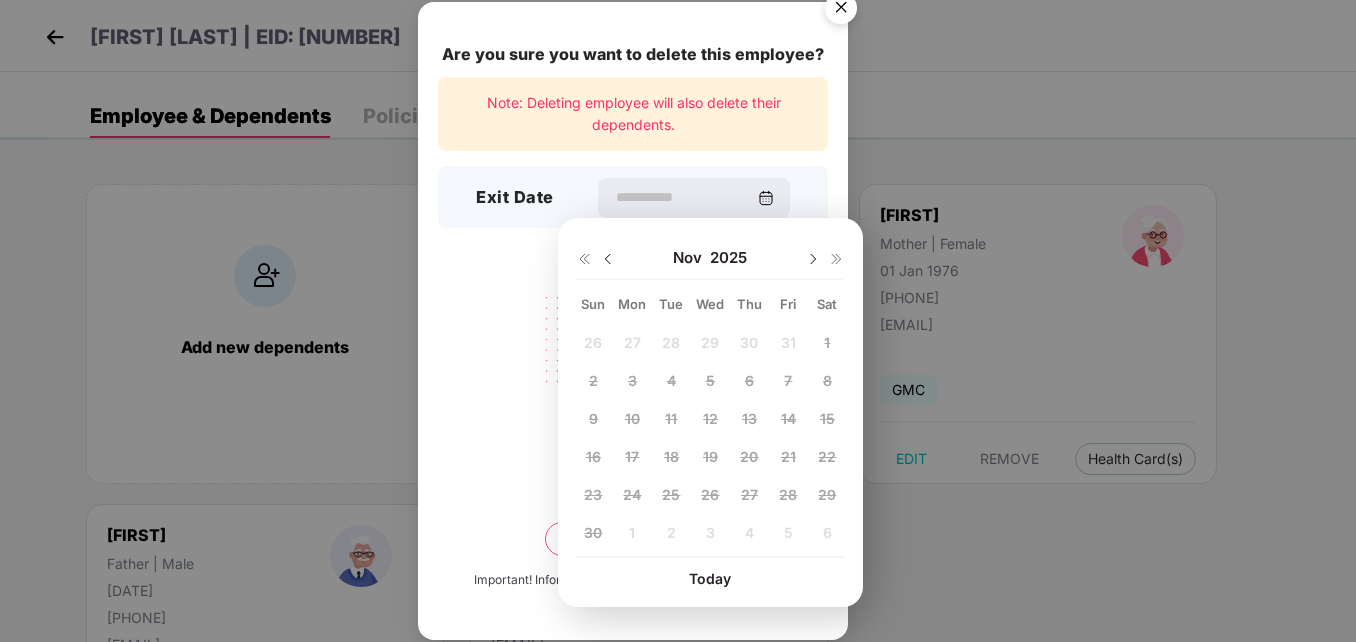 click at bounding box center [837, 259] 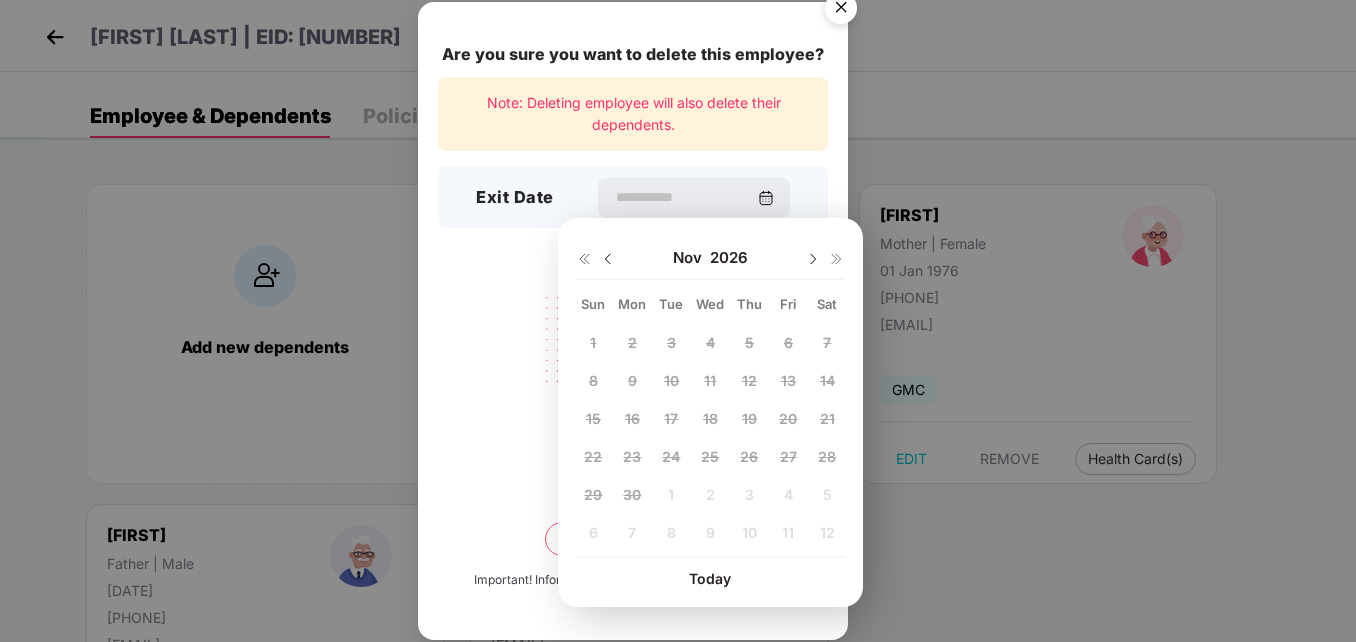 click at bounding box center [608, 259] 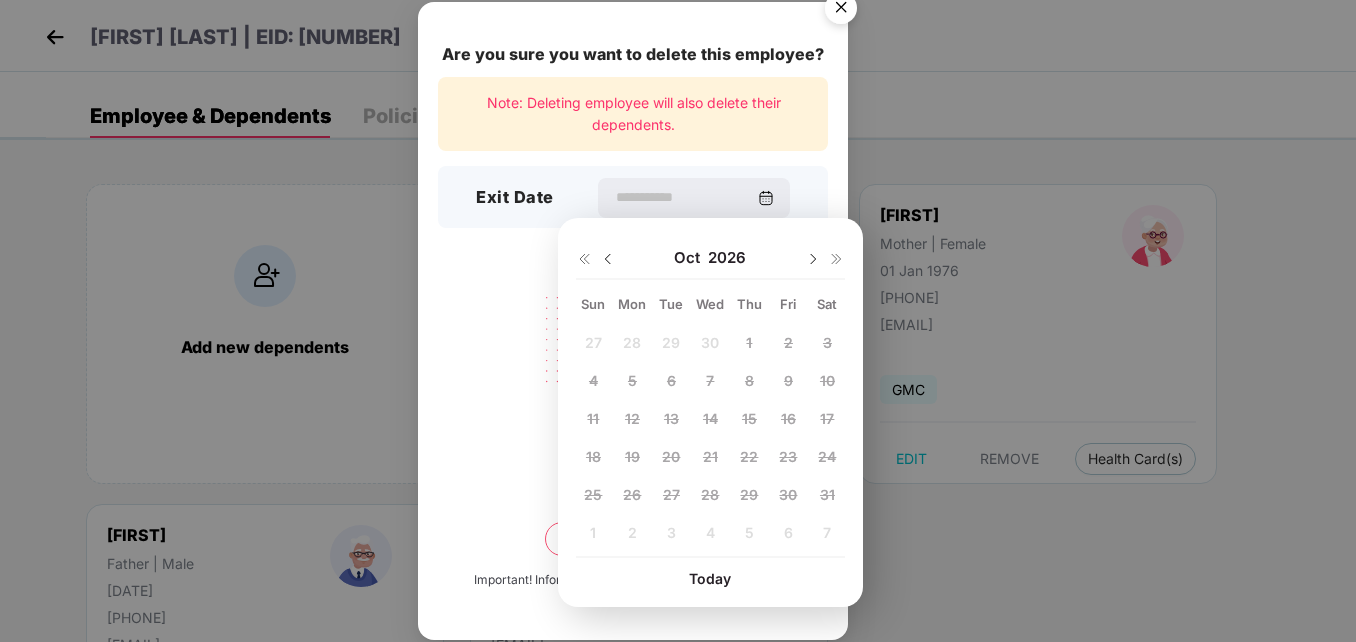 click at bounding box center [608, 259] 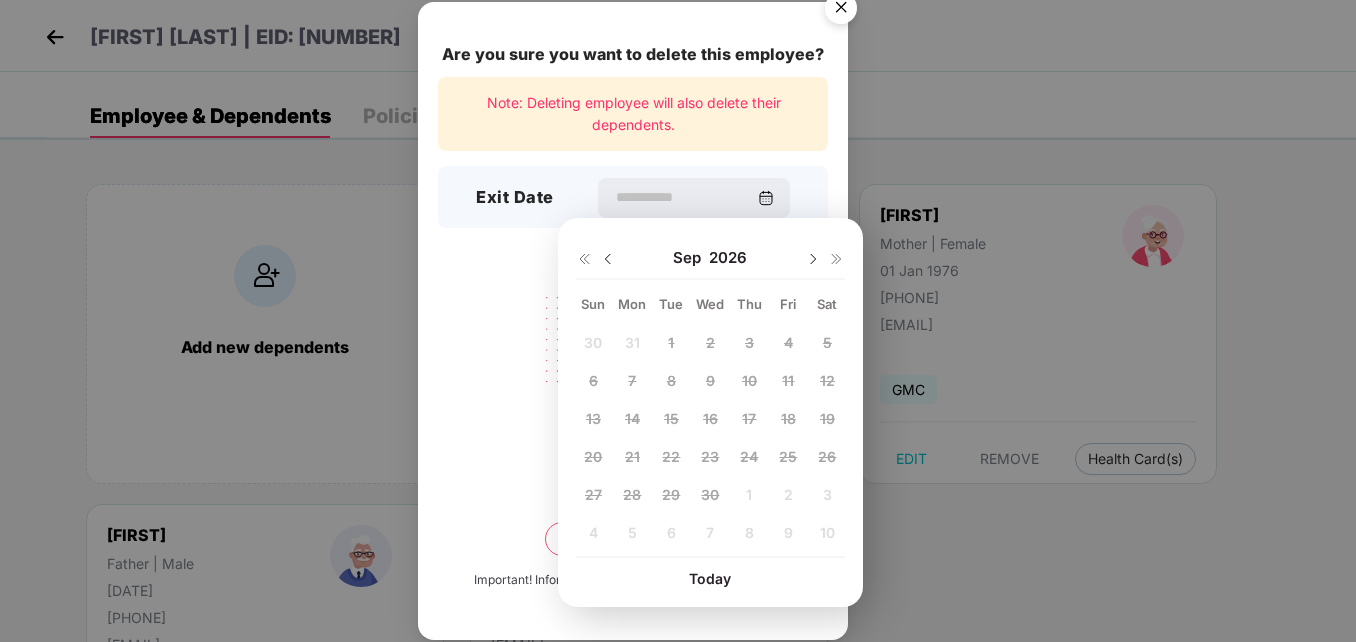 click at bounding box center [584, 259] 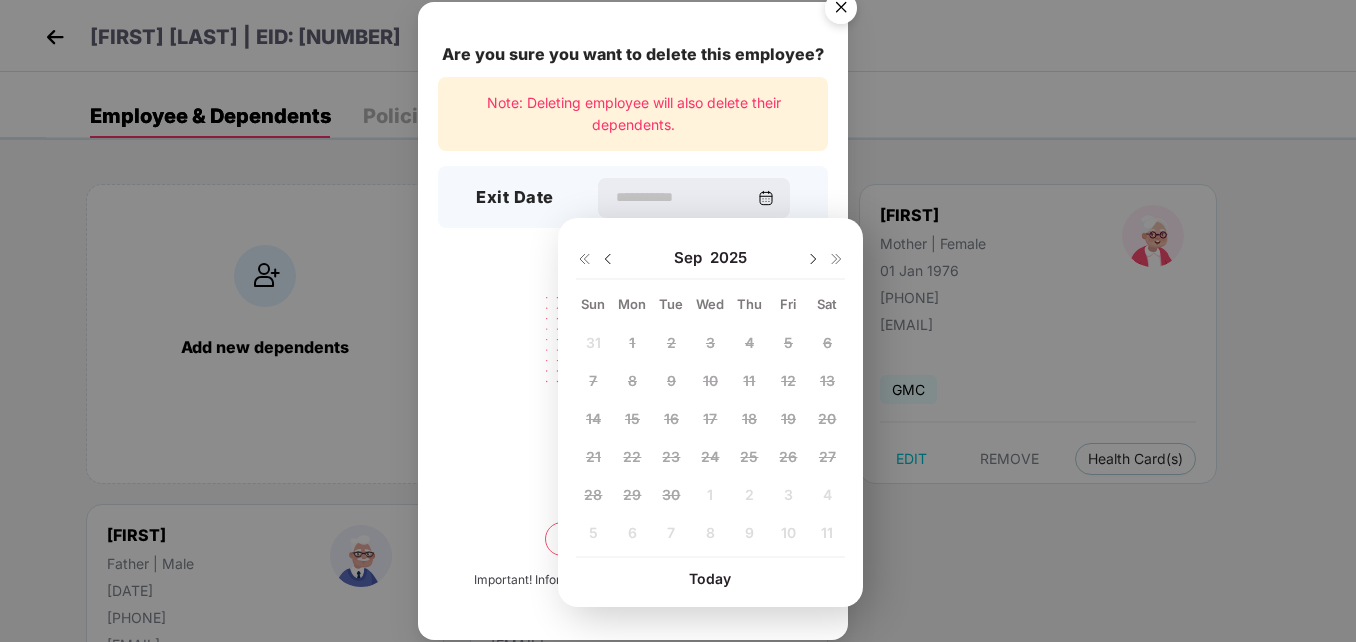click at bounding box center (608, 259) 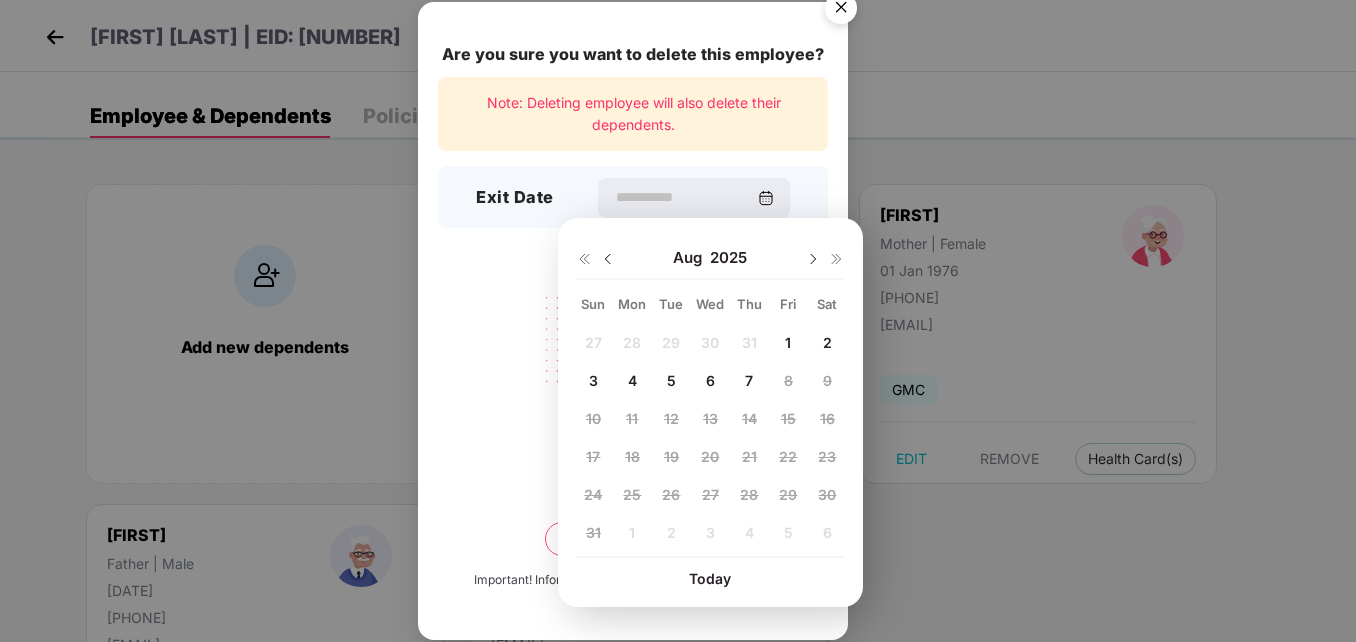 click at bounding box center [608, 259] 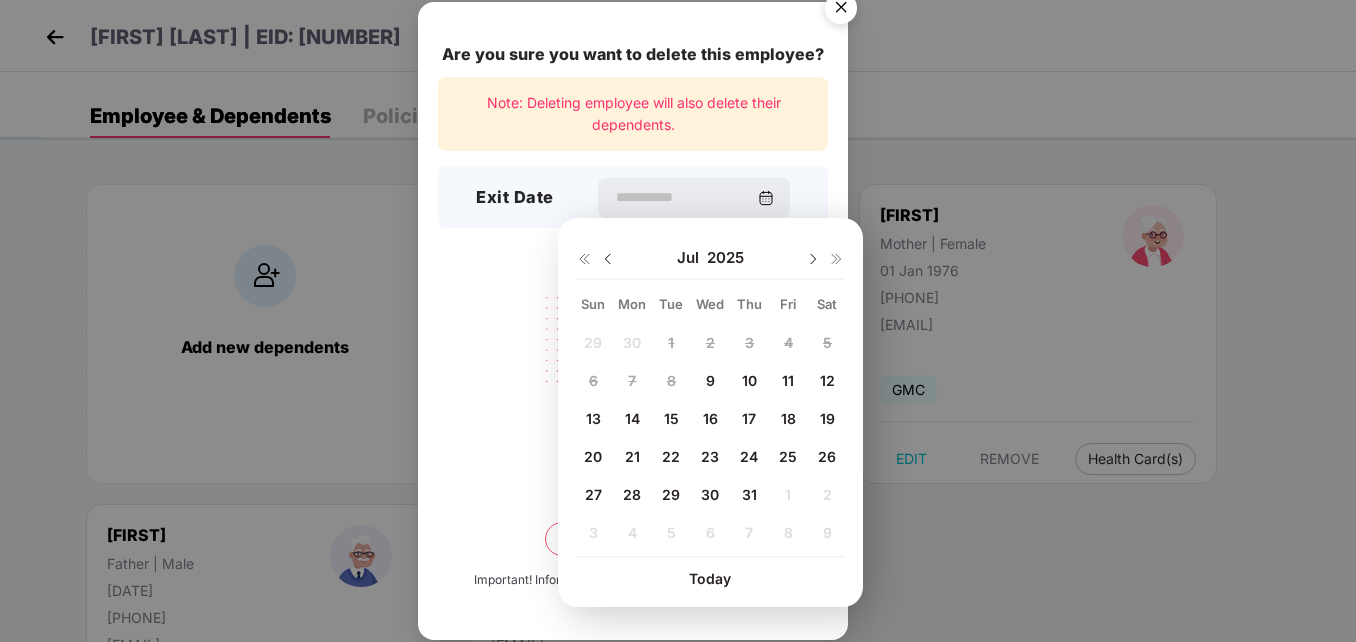 click on "9" at bounding box center (710, 380) 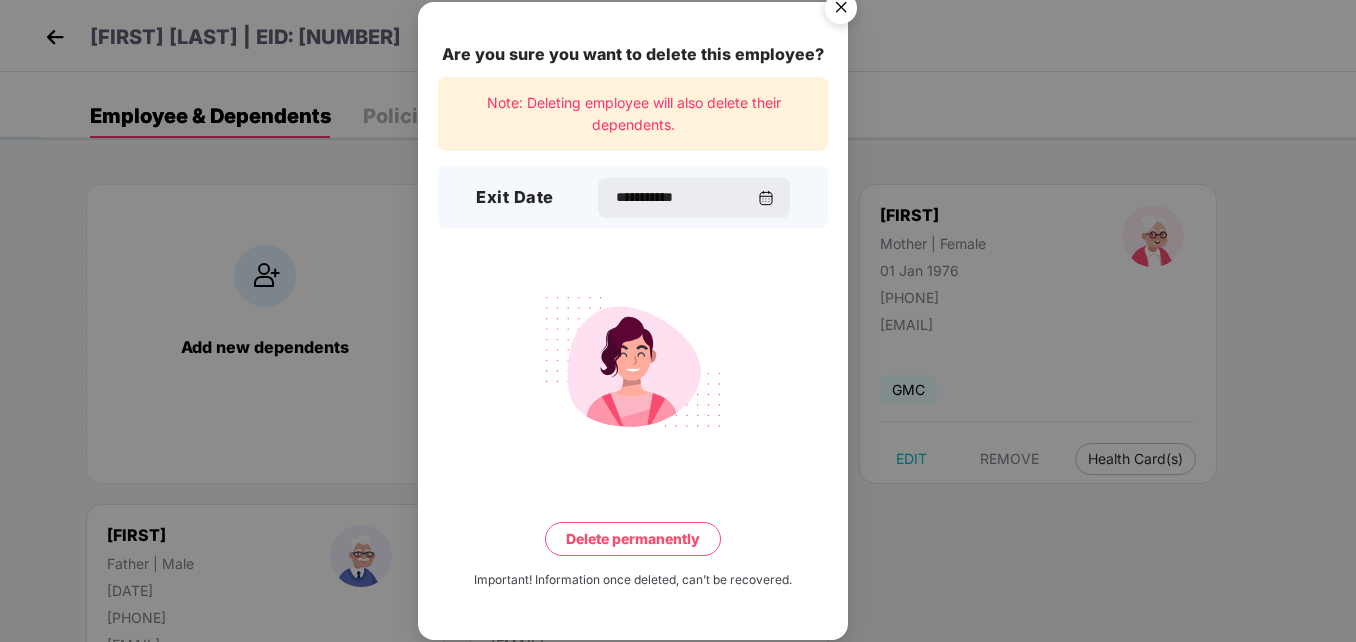 click on "Delete permanently" at bounding box center (633, 539) 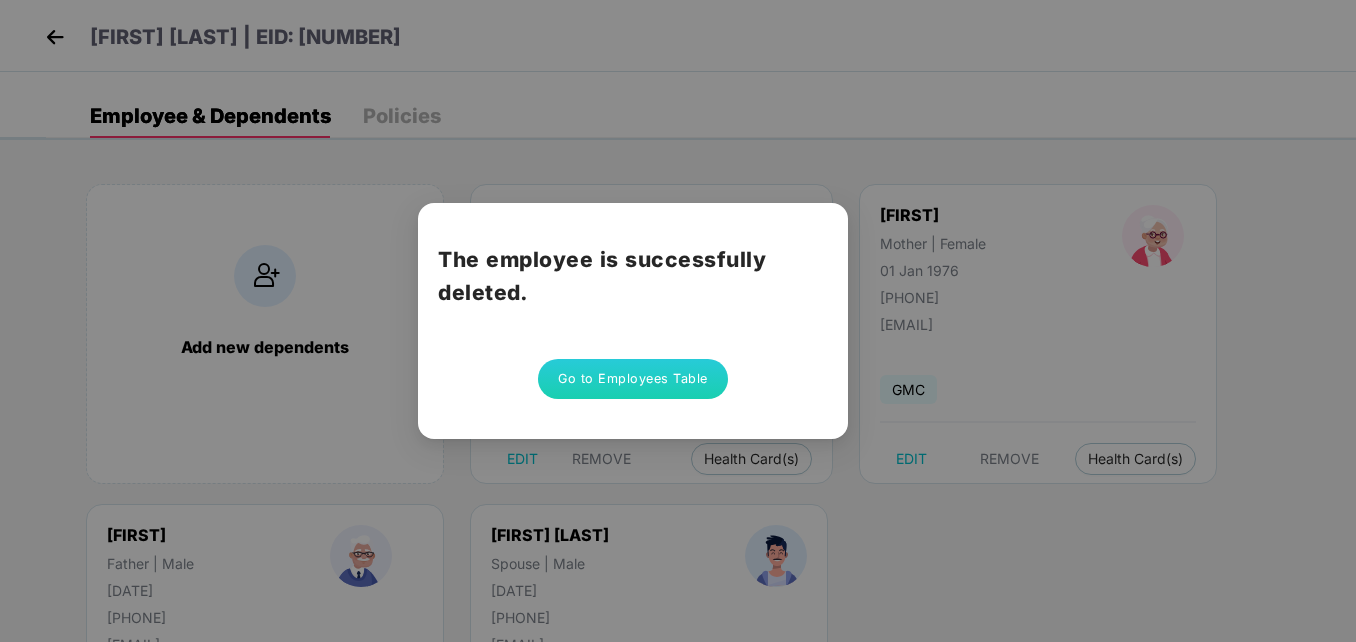 click on "Go to Employees Table" at bounding box center [633, 379] 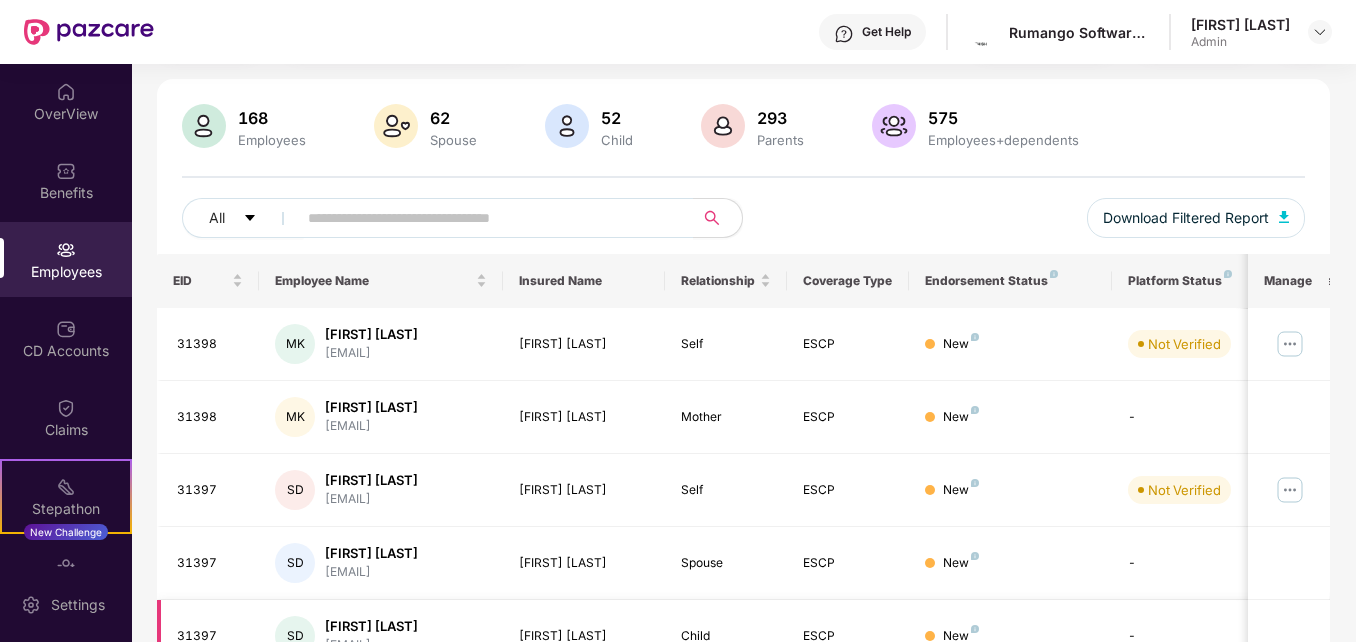 scroll, scrollTop: 0, scrollLeft: 0, axis: both 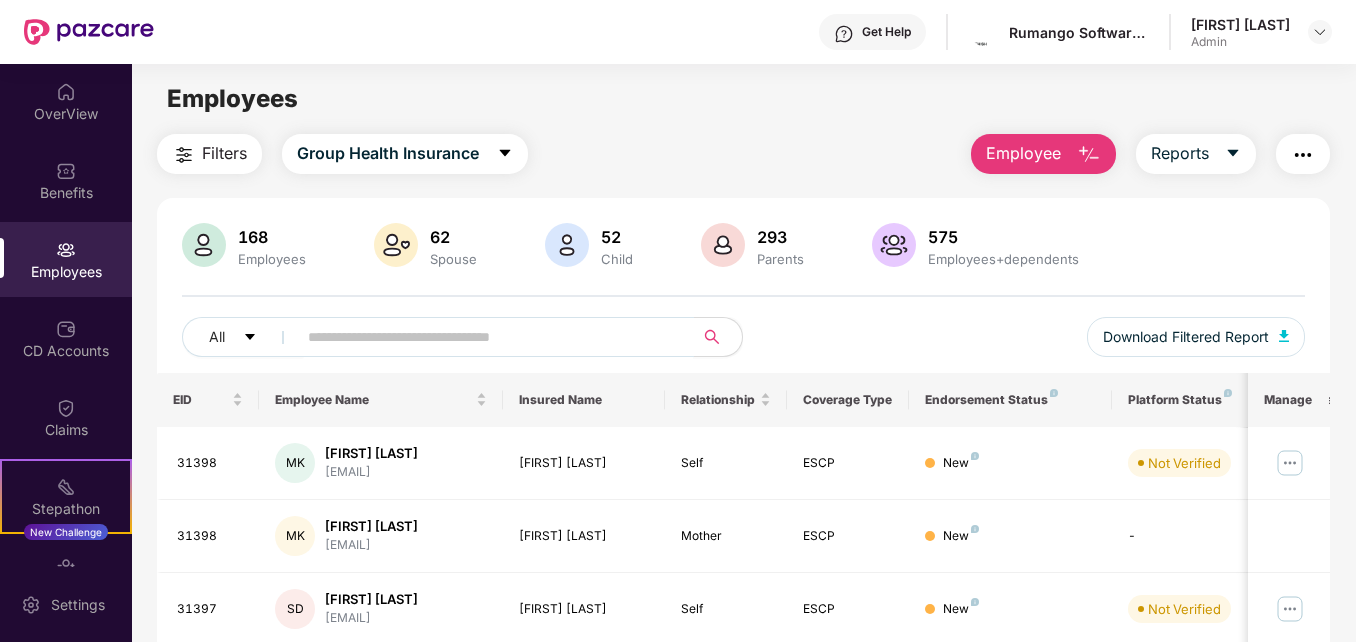 click at bounding box center [487, 337] 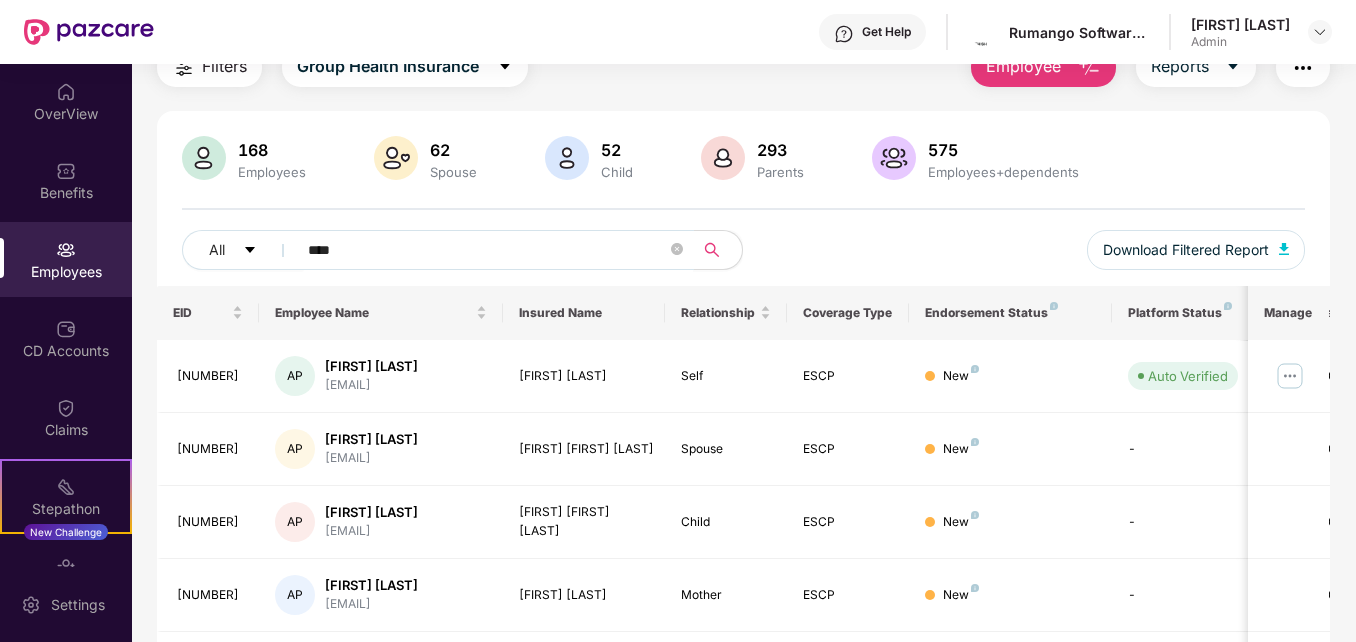 scroll, scrollTop: 0, scrollLeft: 0, axis: both 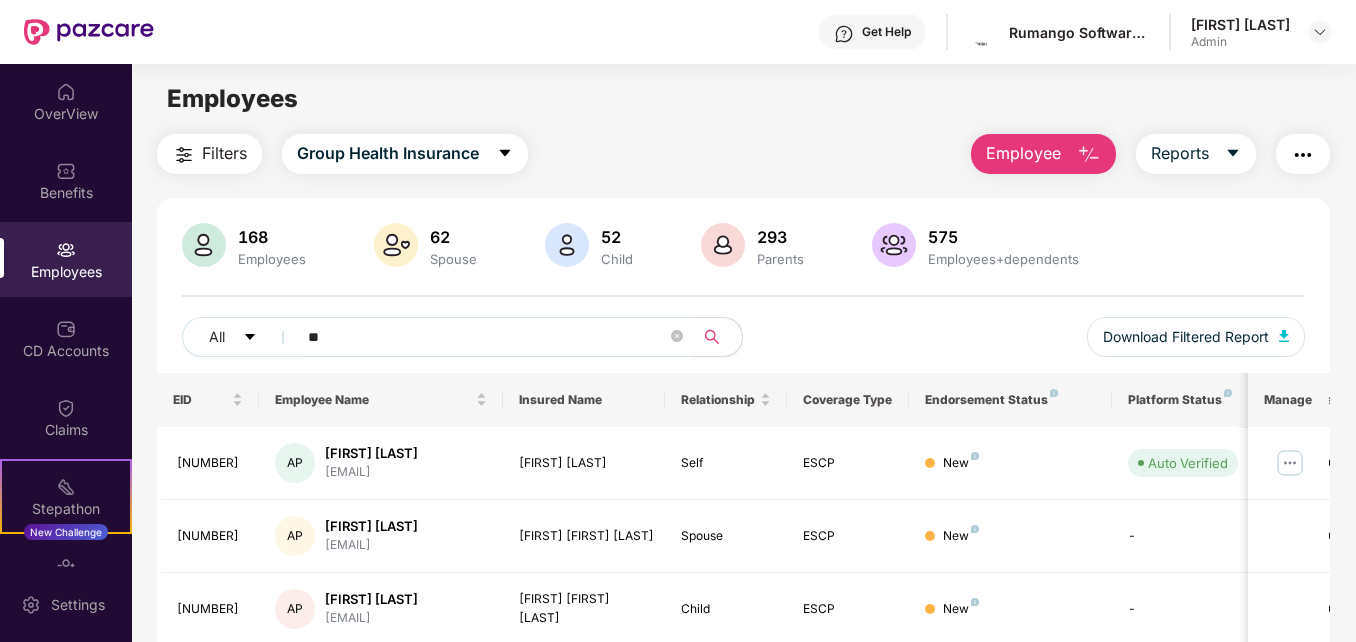 type on "*" 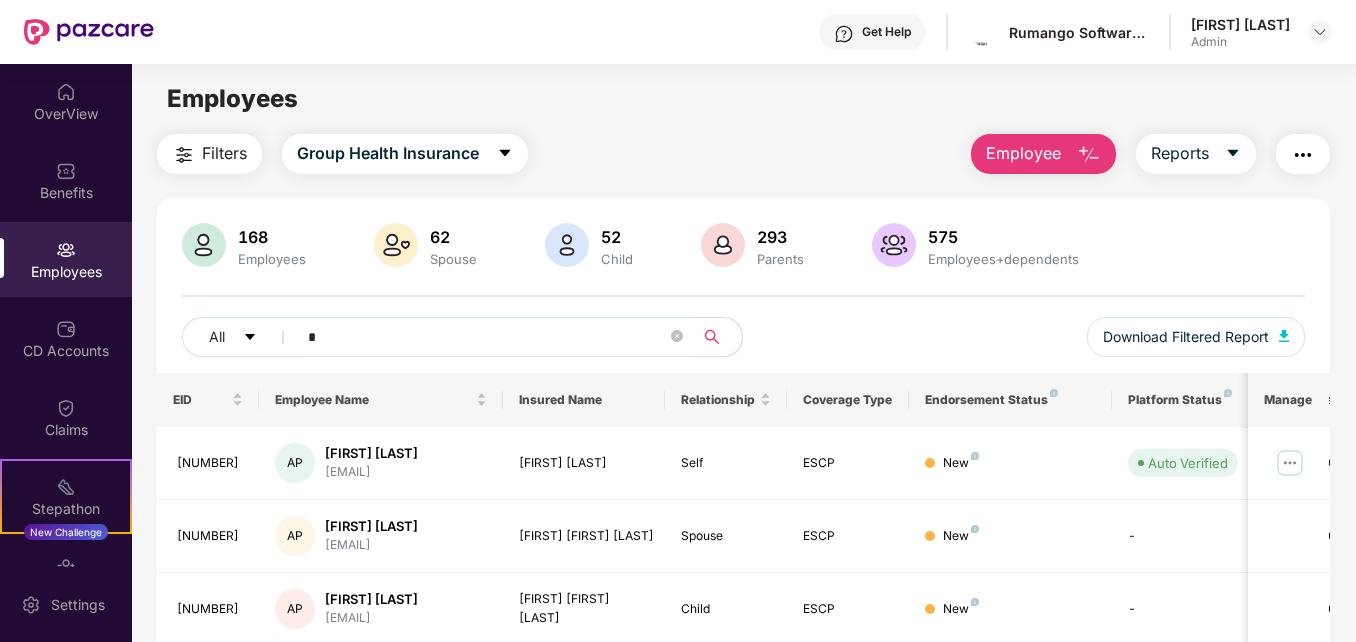 type 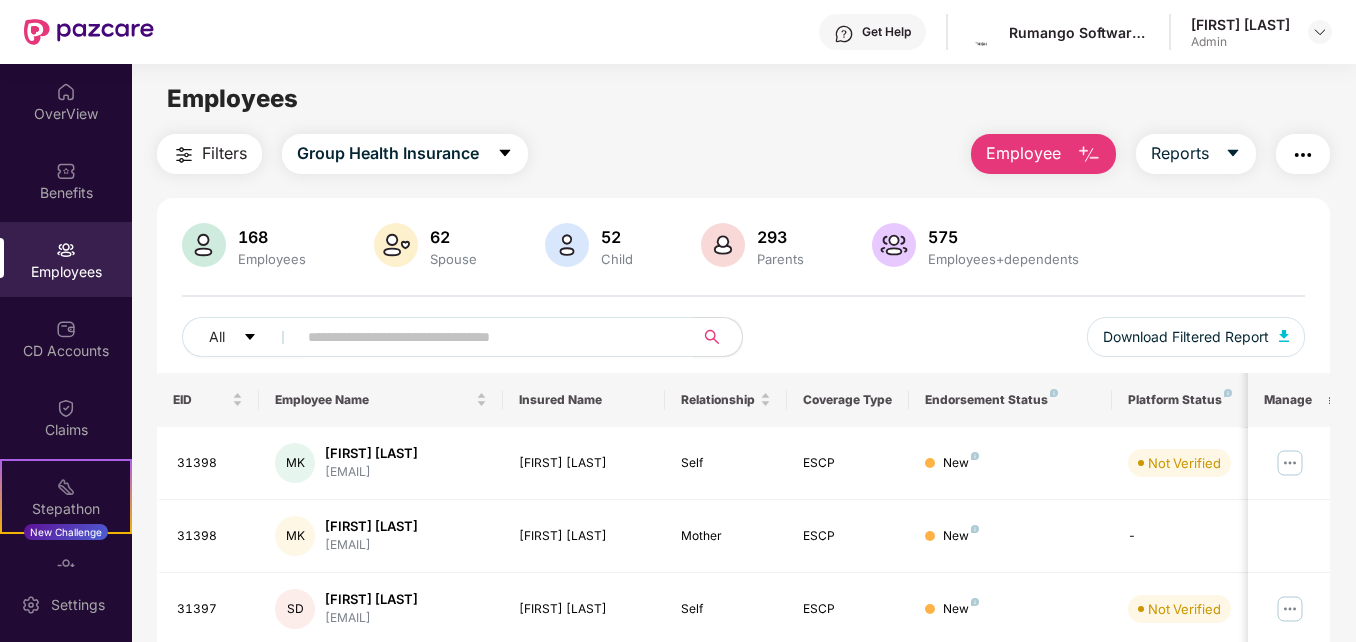 click at bounding box center [66, 250] 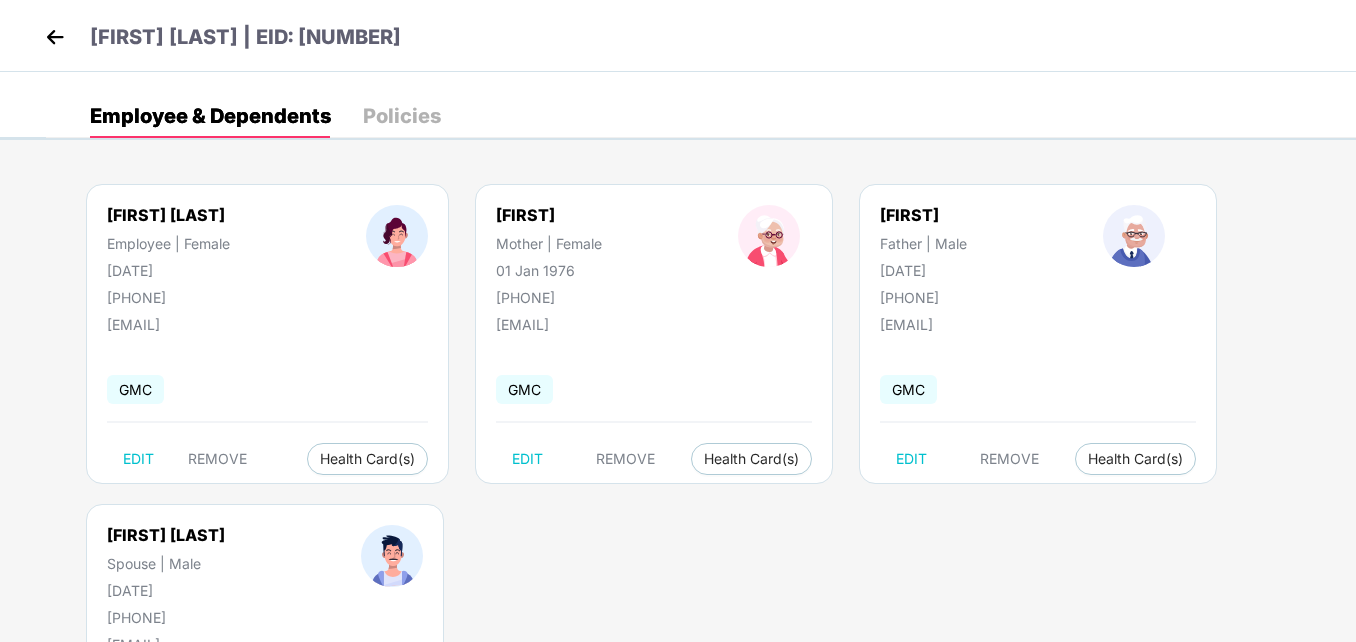 click at bounding box center (55, 37) 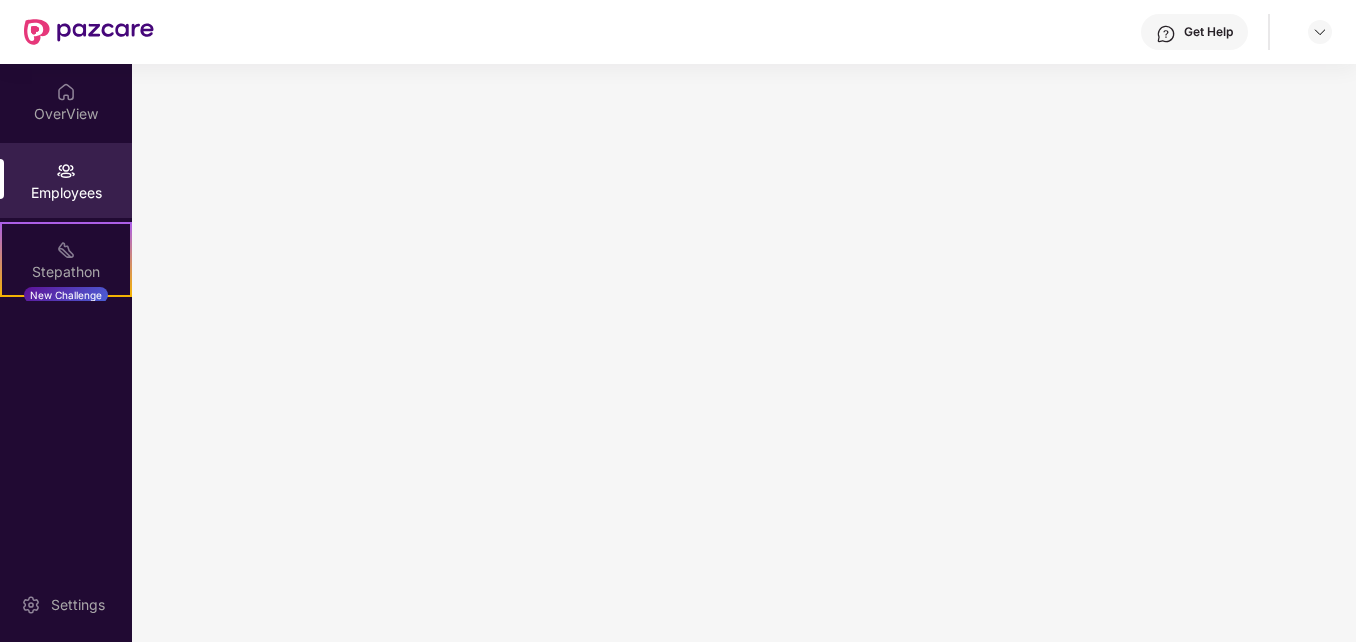 scroll, scrollTop: 0, scrollLeft: 0, axis: both 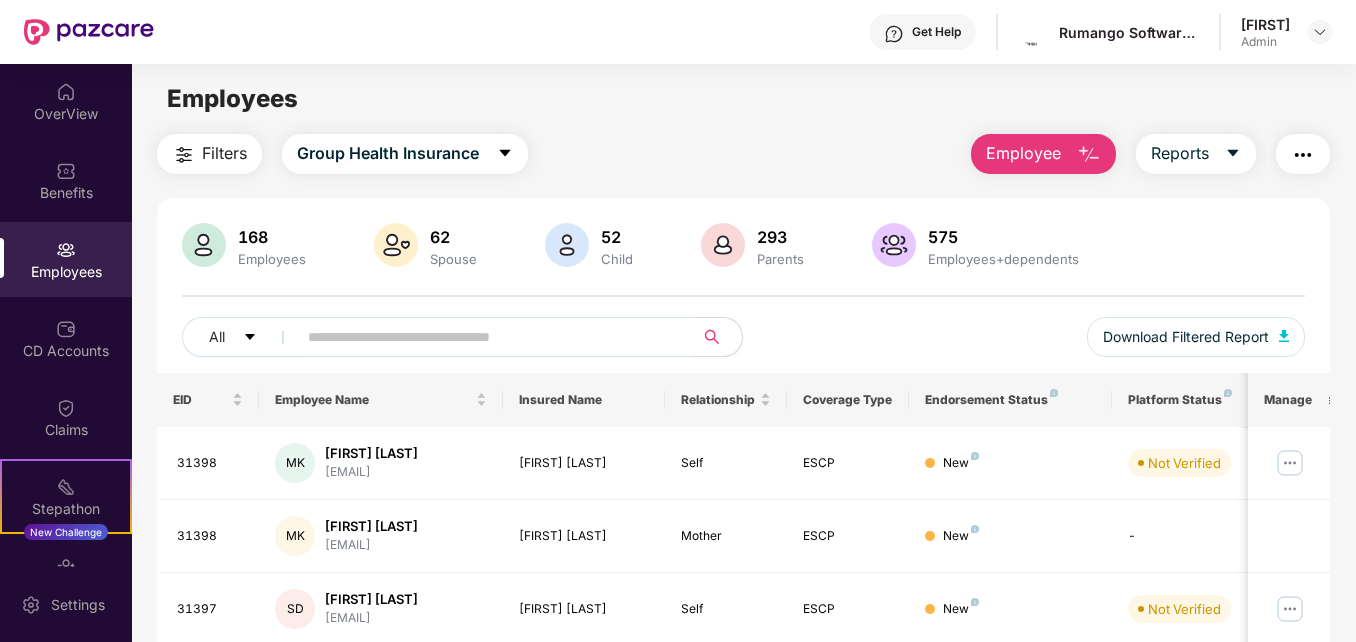 click at bounding box center [487, 337] 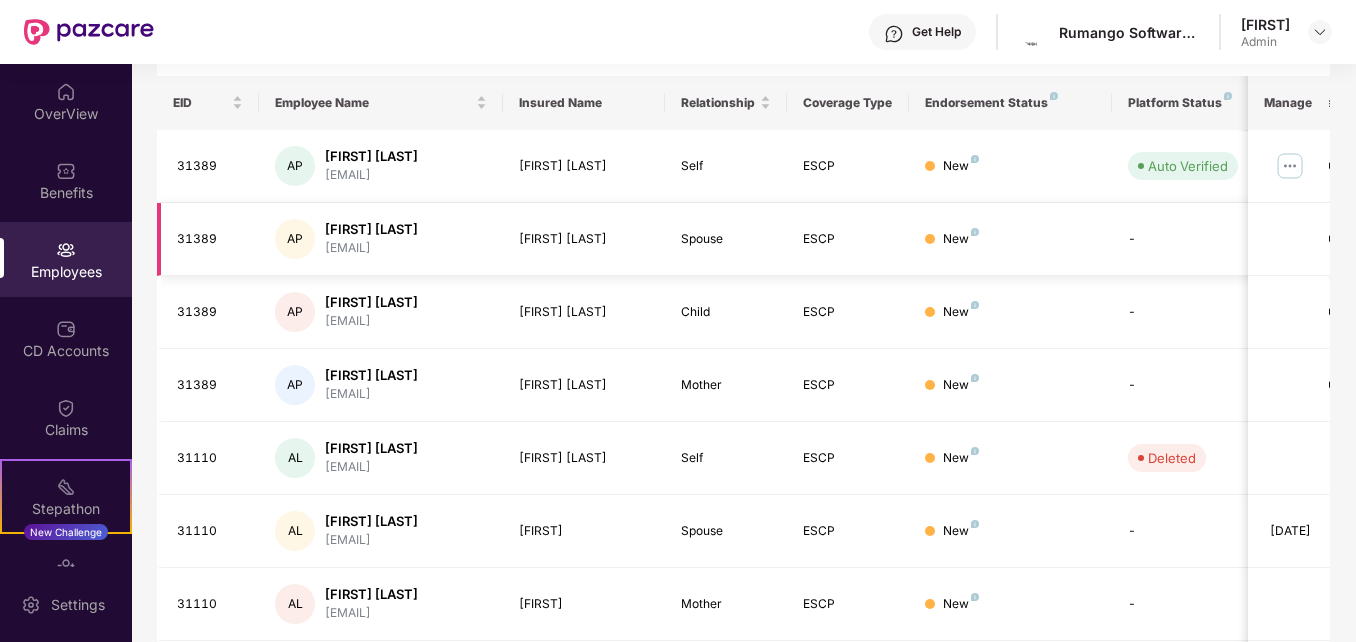 scroll, scrollTop: 0, scrollLeft: 0, axis: both 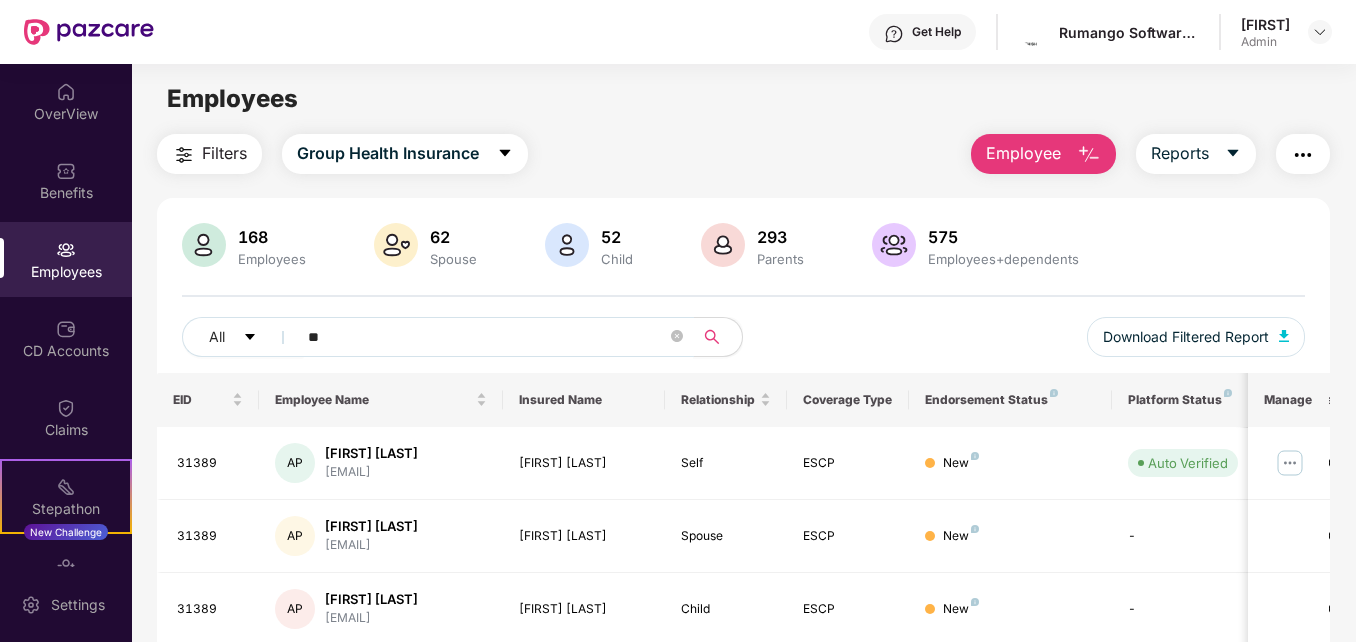 type on "*" 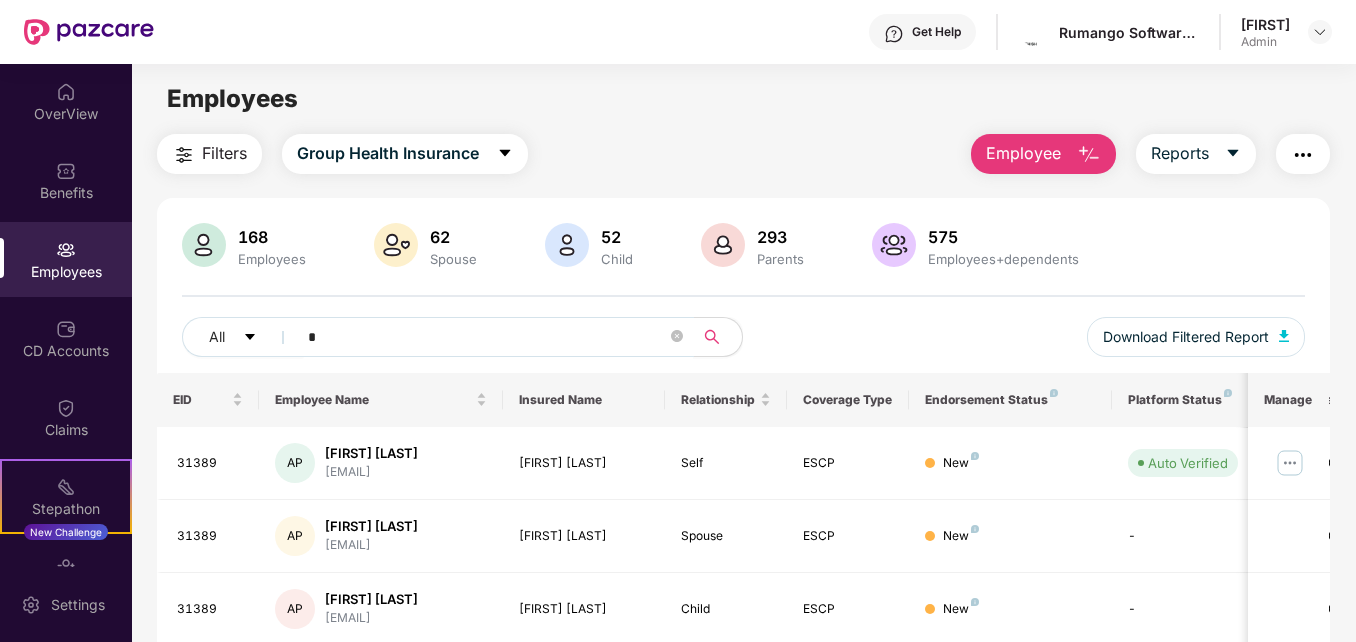 type 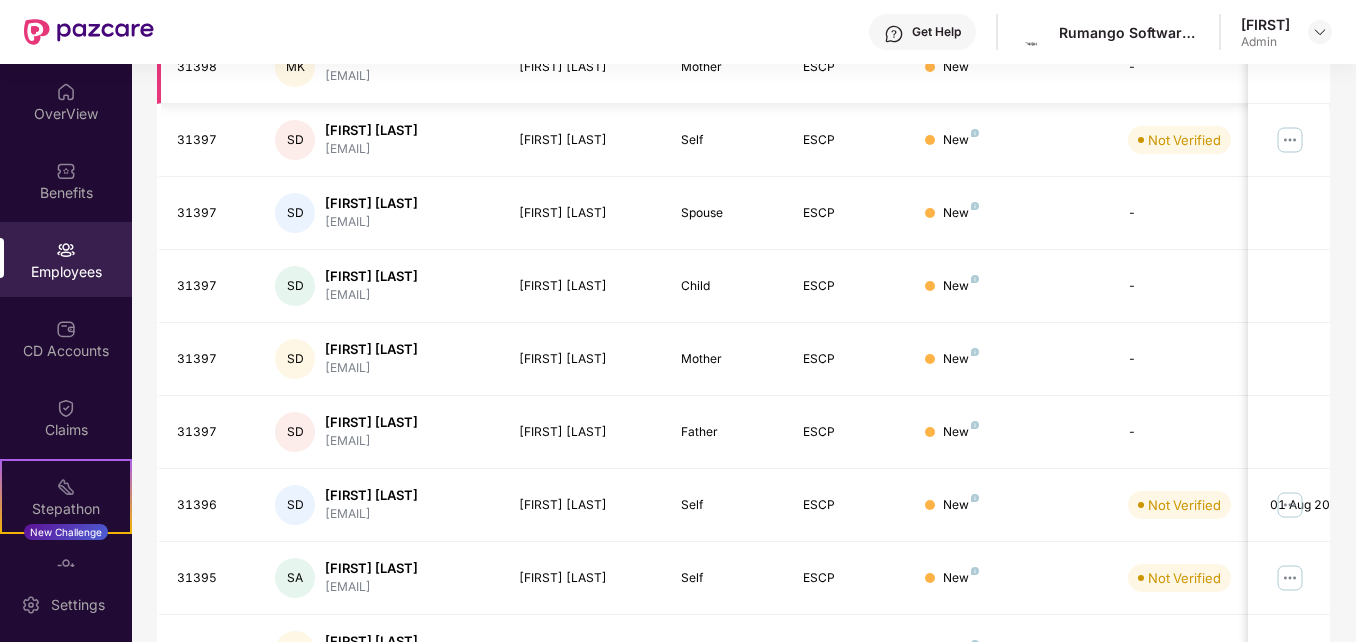 scroll, scrollTop: 587, scrollLeft: 0, axis: vertical 